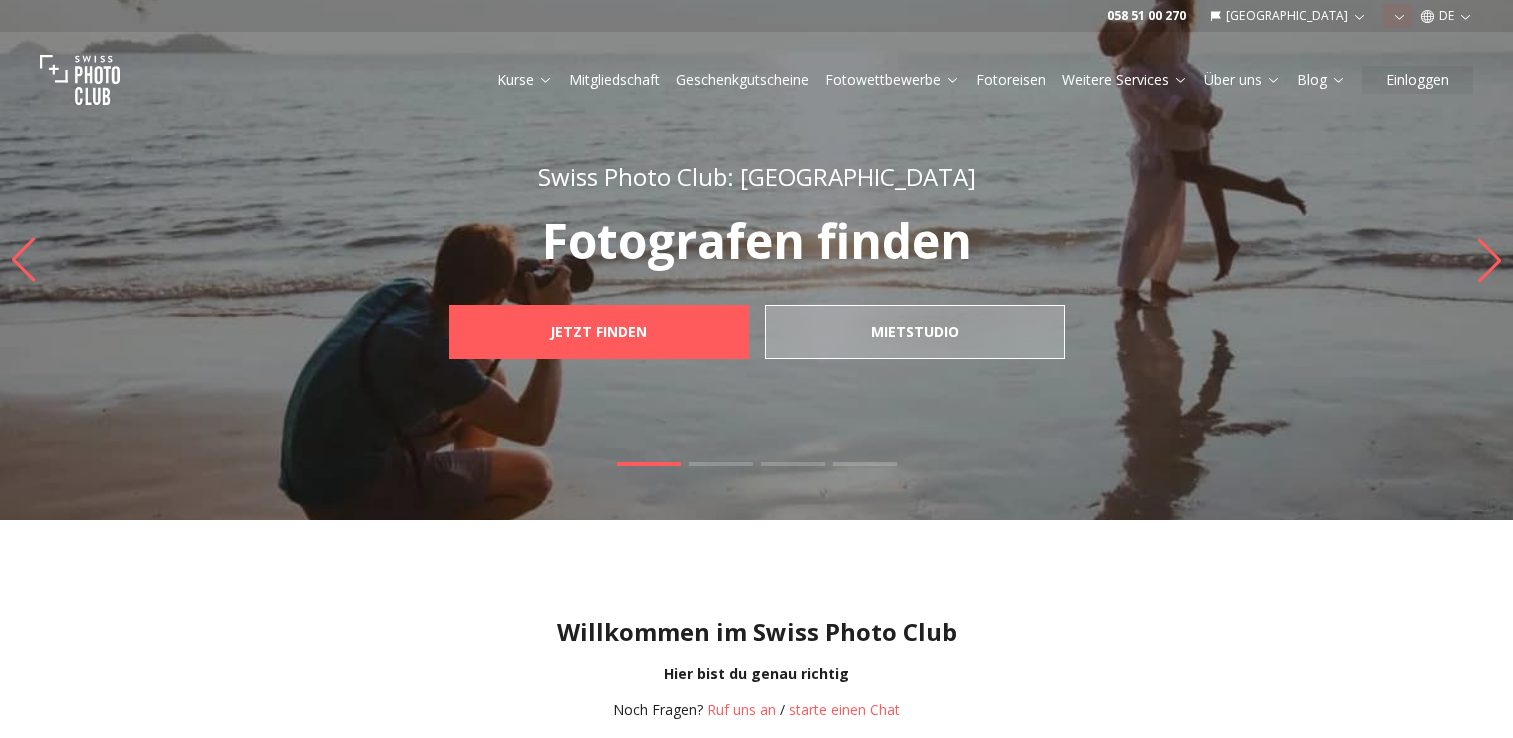 scroll, scrollTop: 0, scrollLeft: 0, axis: both 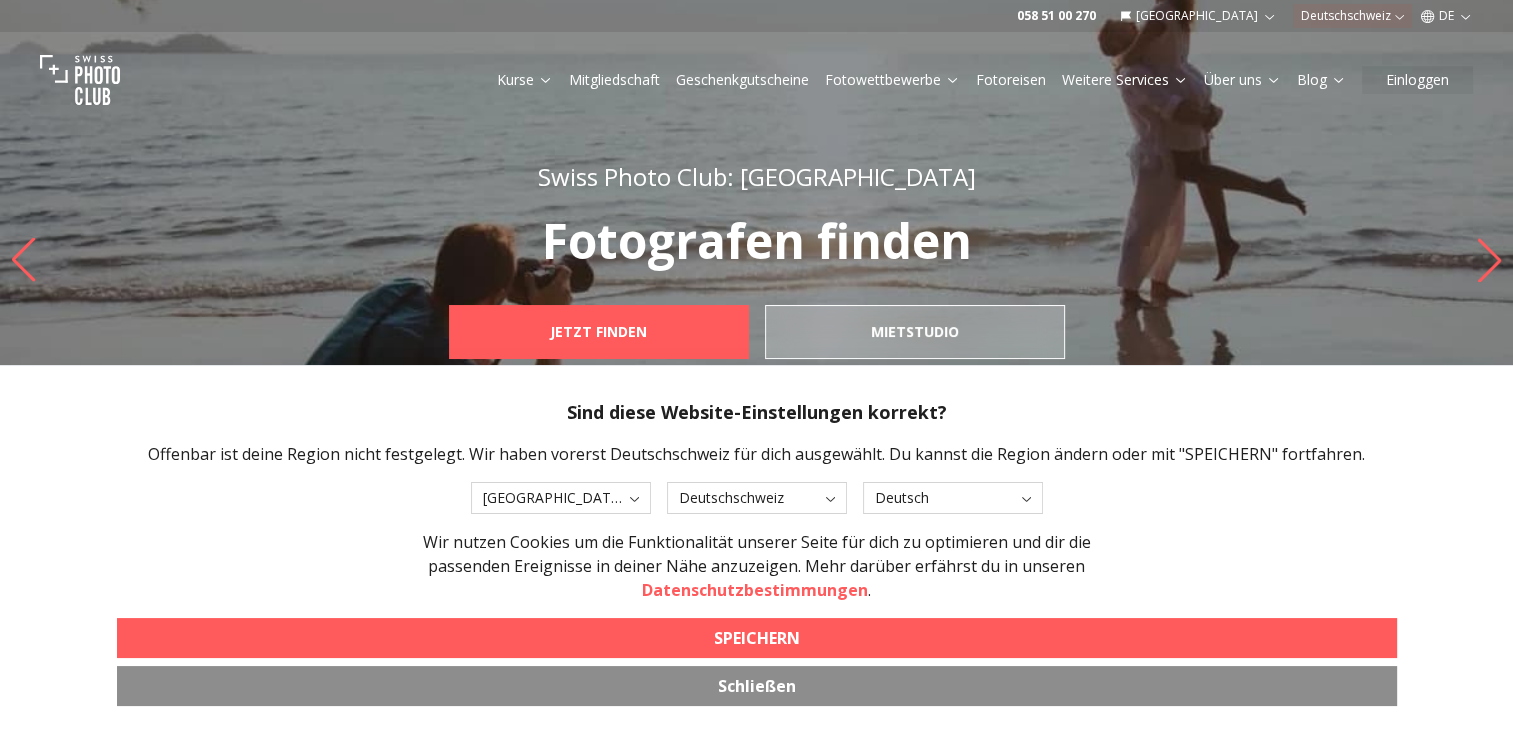 drag, startPoint x: 785, startPoint y: 634, endPoint x: 1514, endPoint y: 230, distance: 833.4609 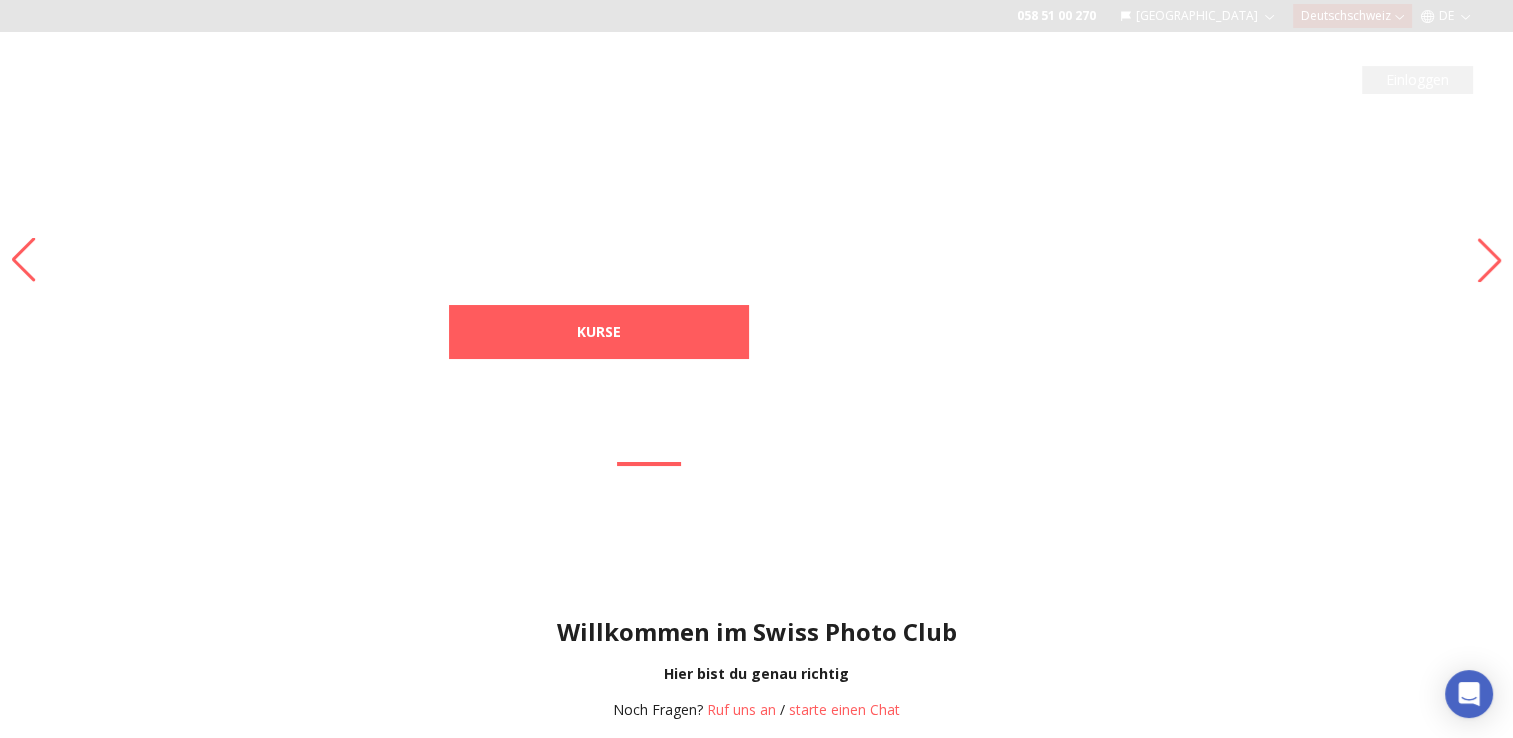 click 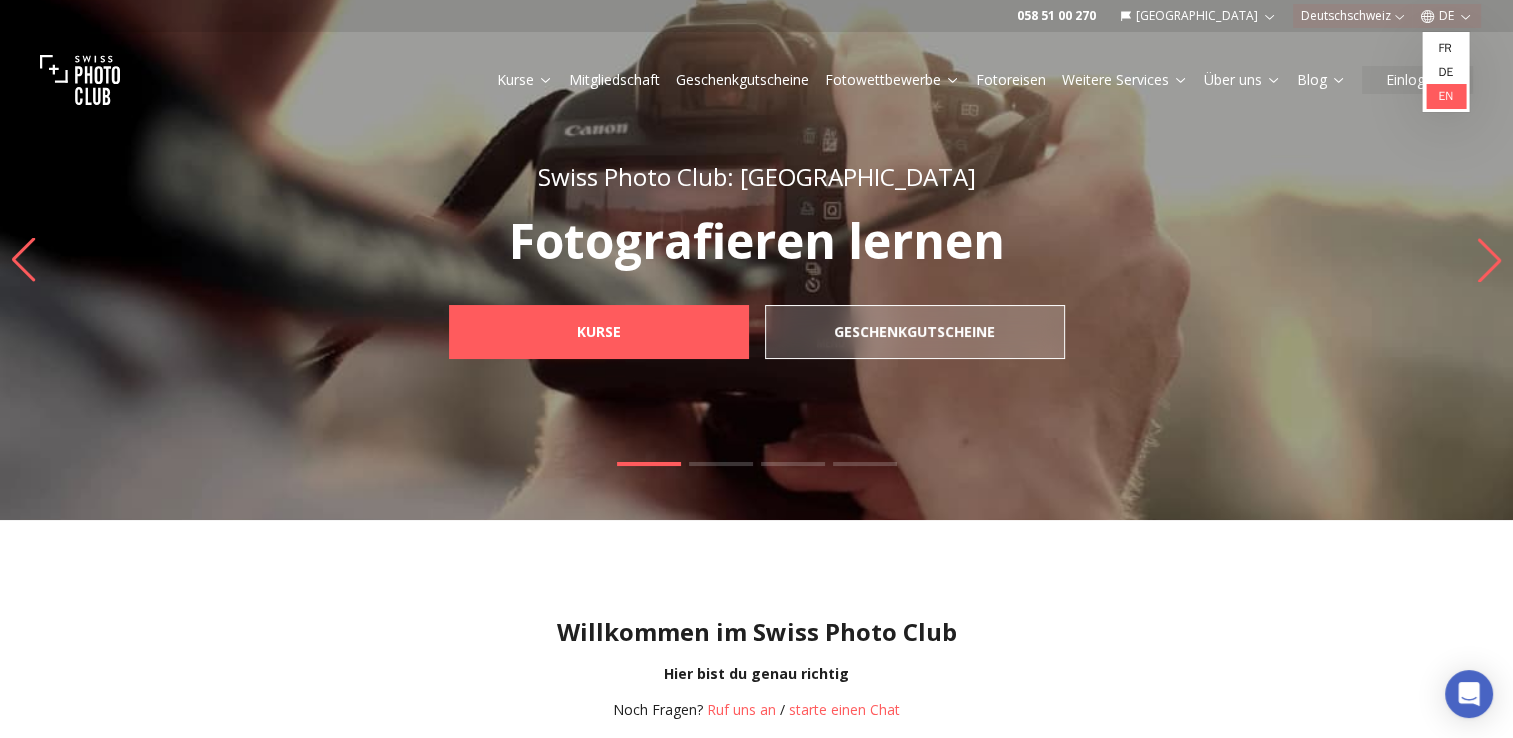 click on "en" at bounding box center [1445, 96] 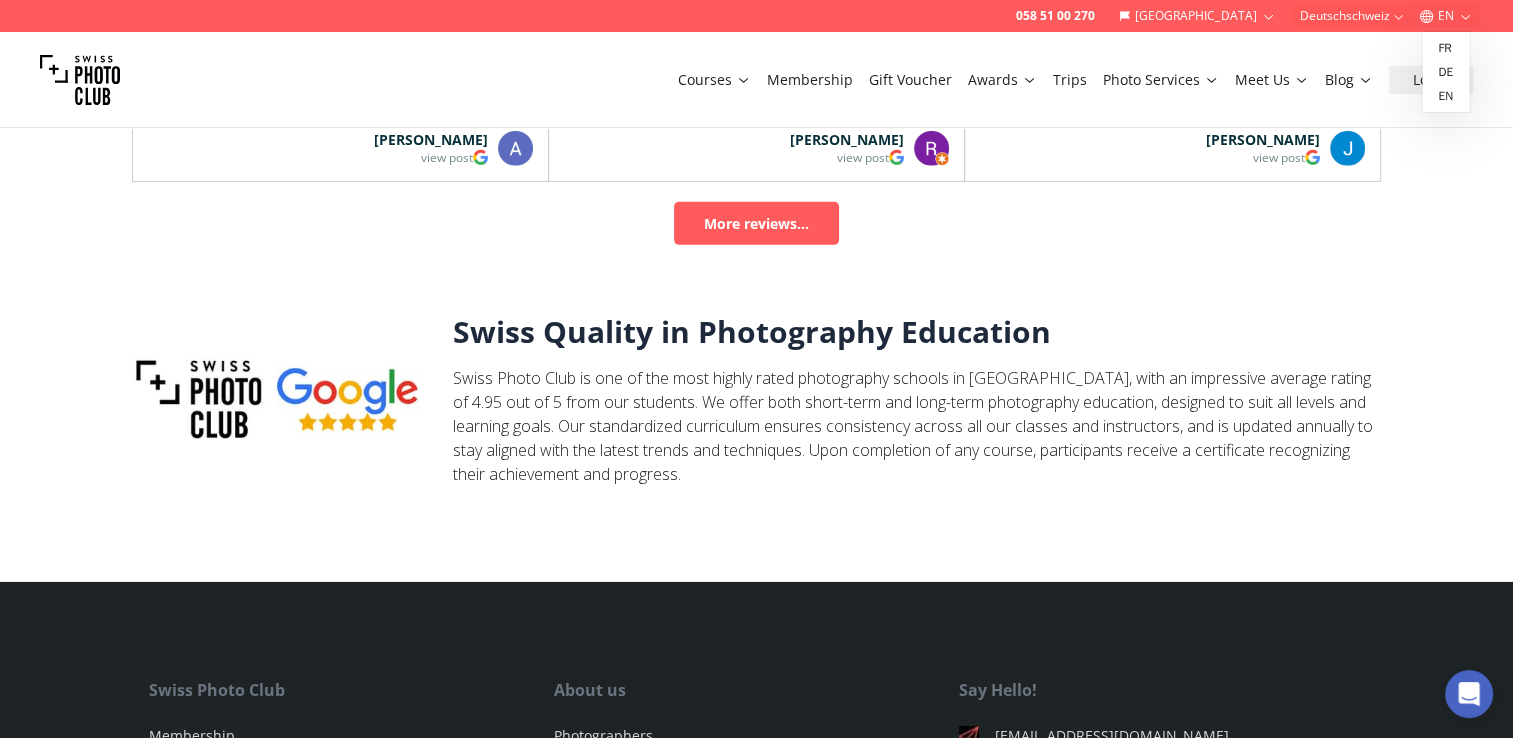 scroll, scrollTop: 6600, scrollLeft: 0, axis: vertical 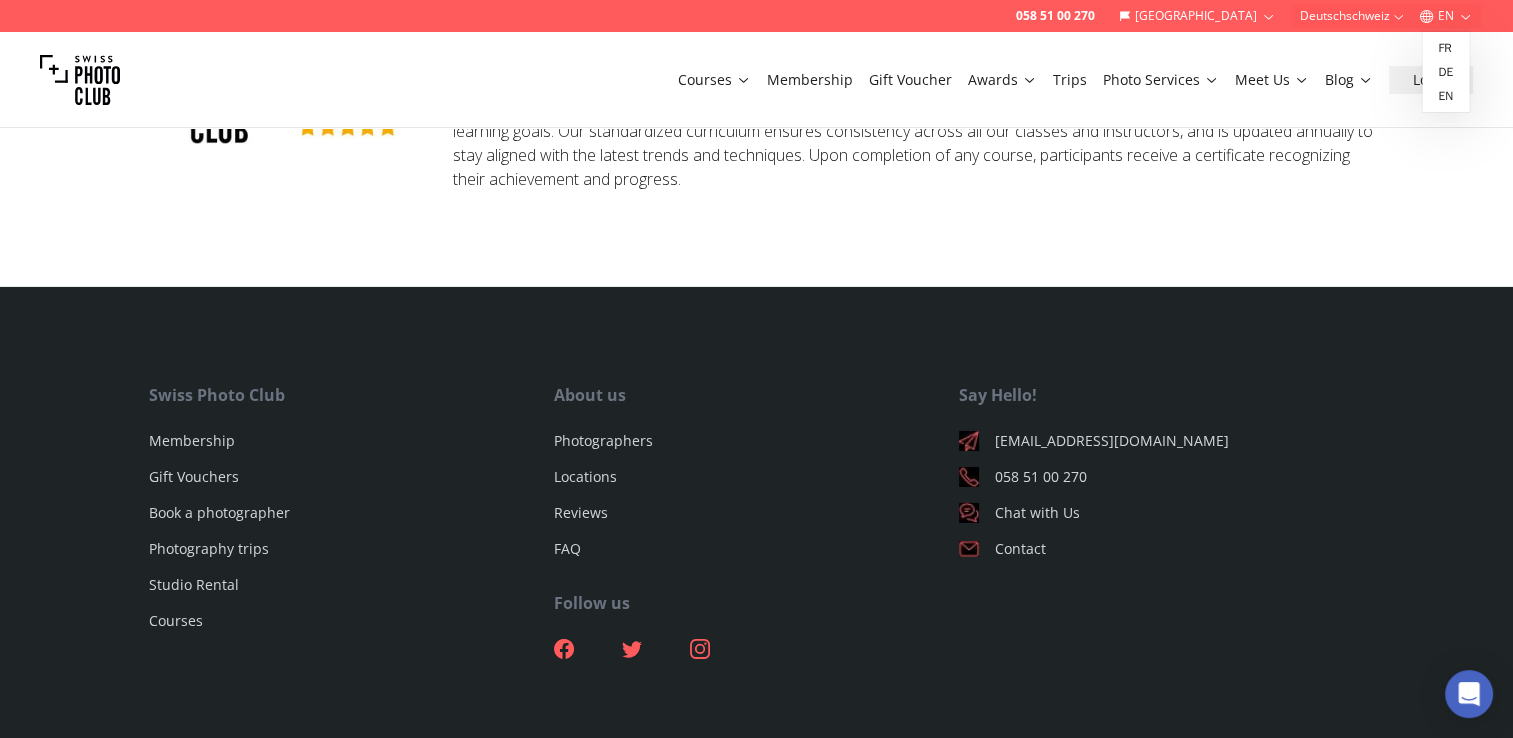 drag, startPoint x: 568, startPoint y: 475, endPoint x: 608, endPoint y: 488, distance: 42.059483 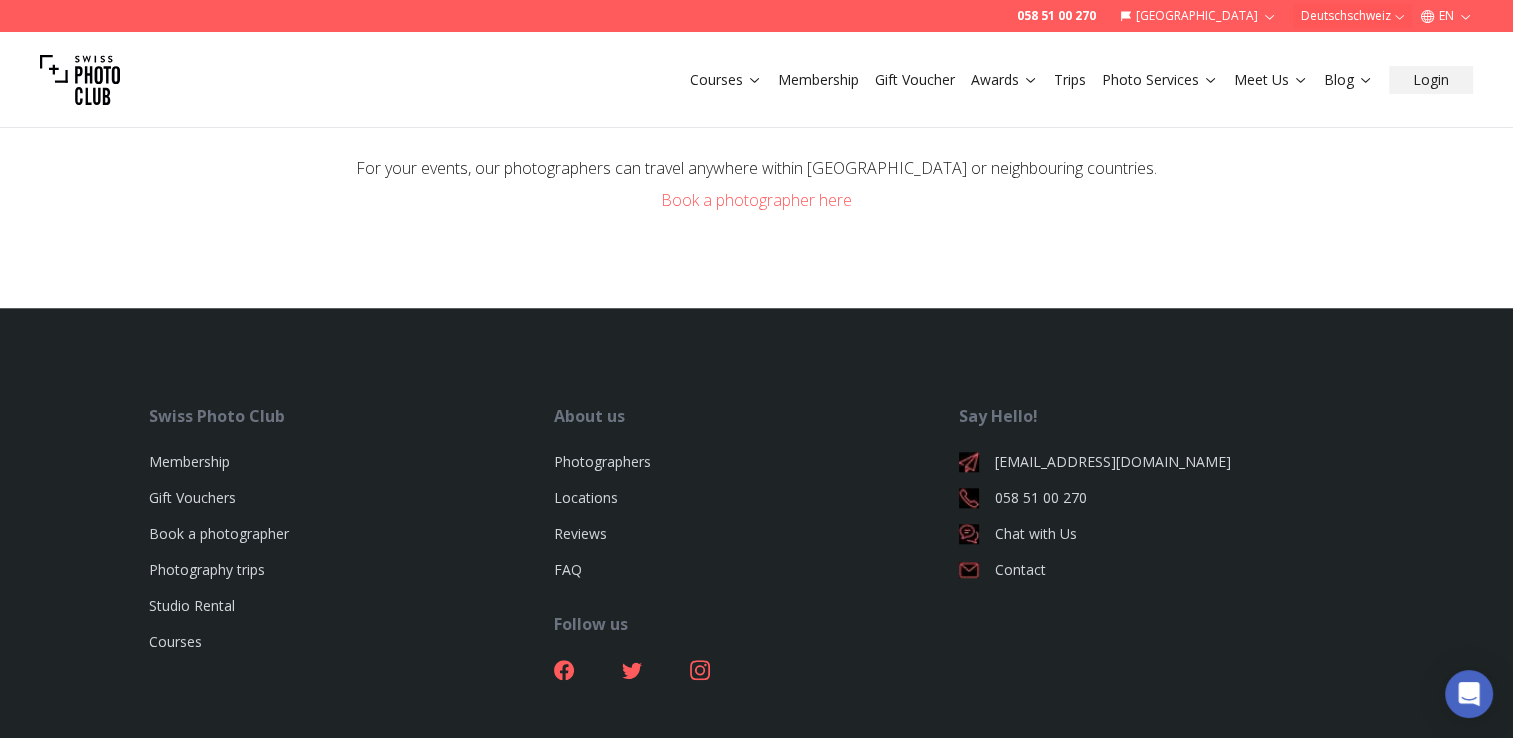 scroll, scrollTop: 1800, scrollLeft: 0, axis: vertical 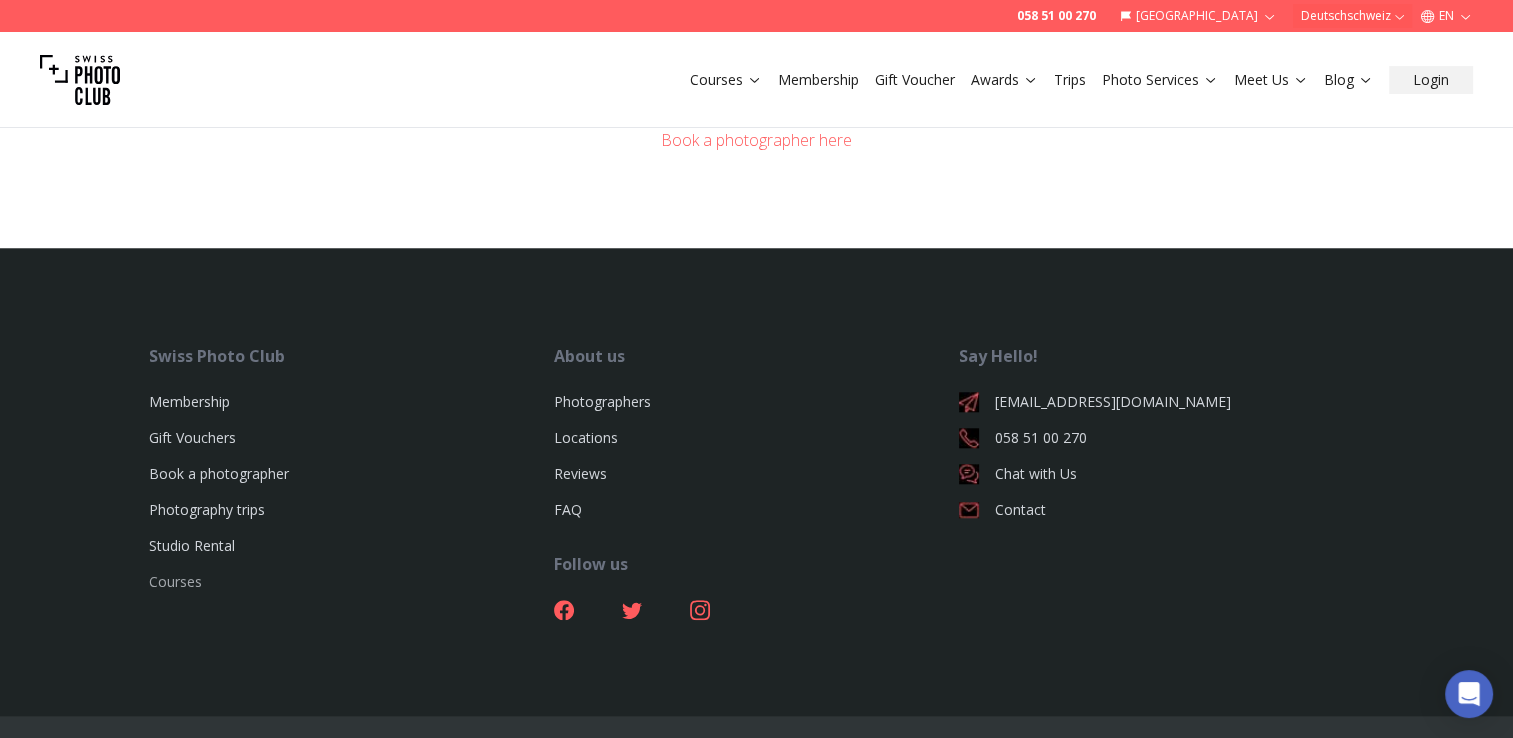 click on "Courses" at bounding box center (175, 581) 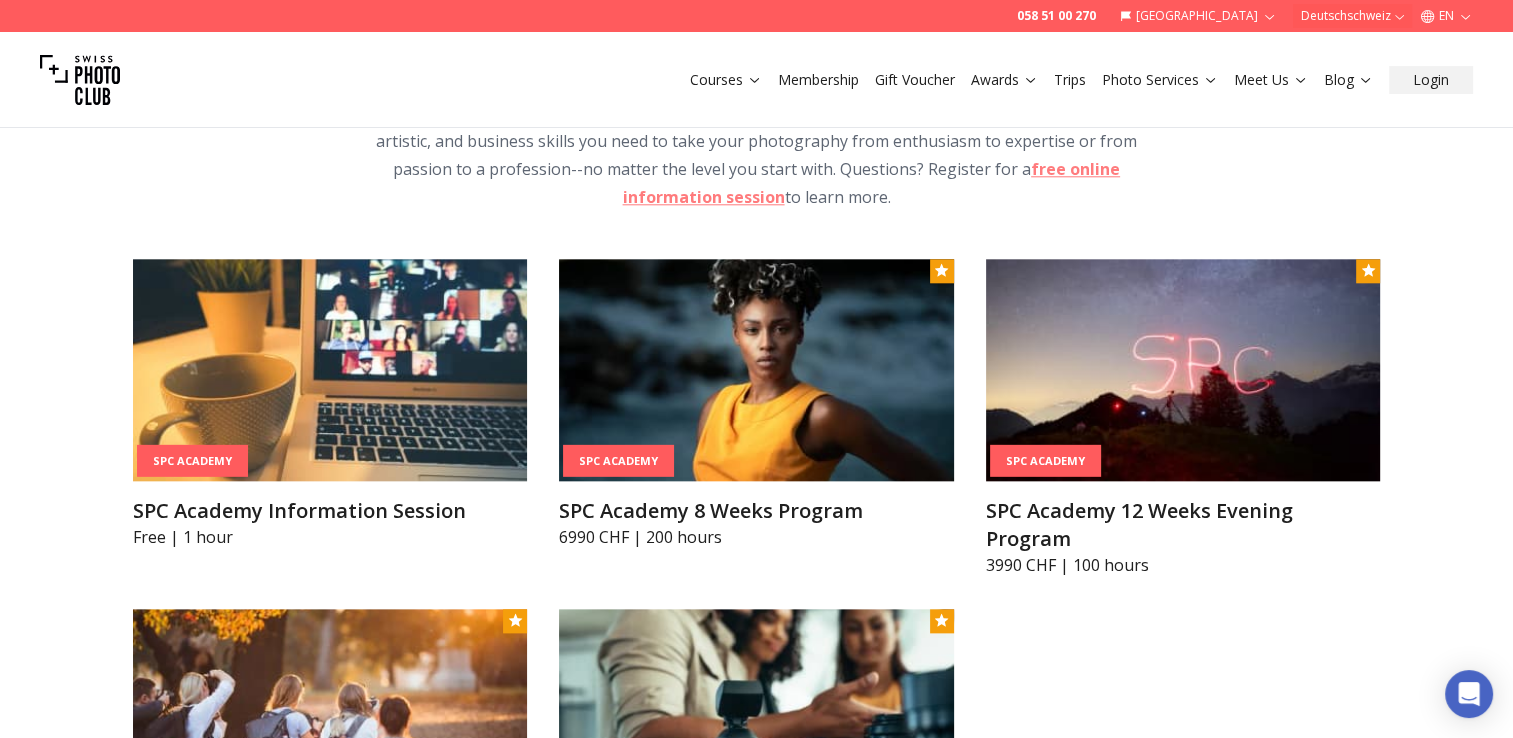 scroll, scrollTop: 2000, scrollLeft: 0, axis: vertical 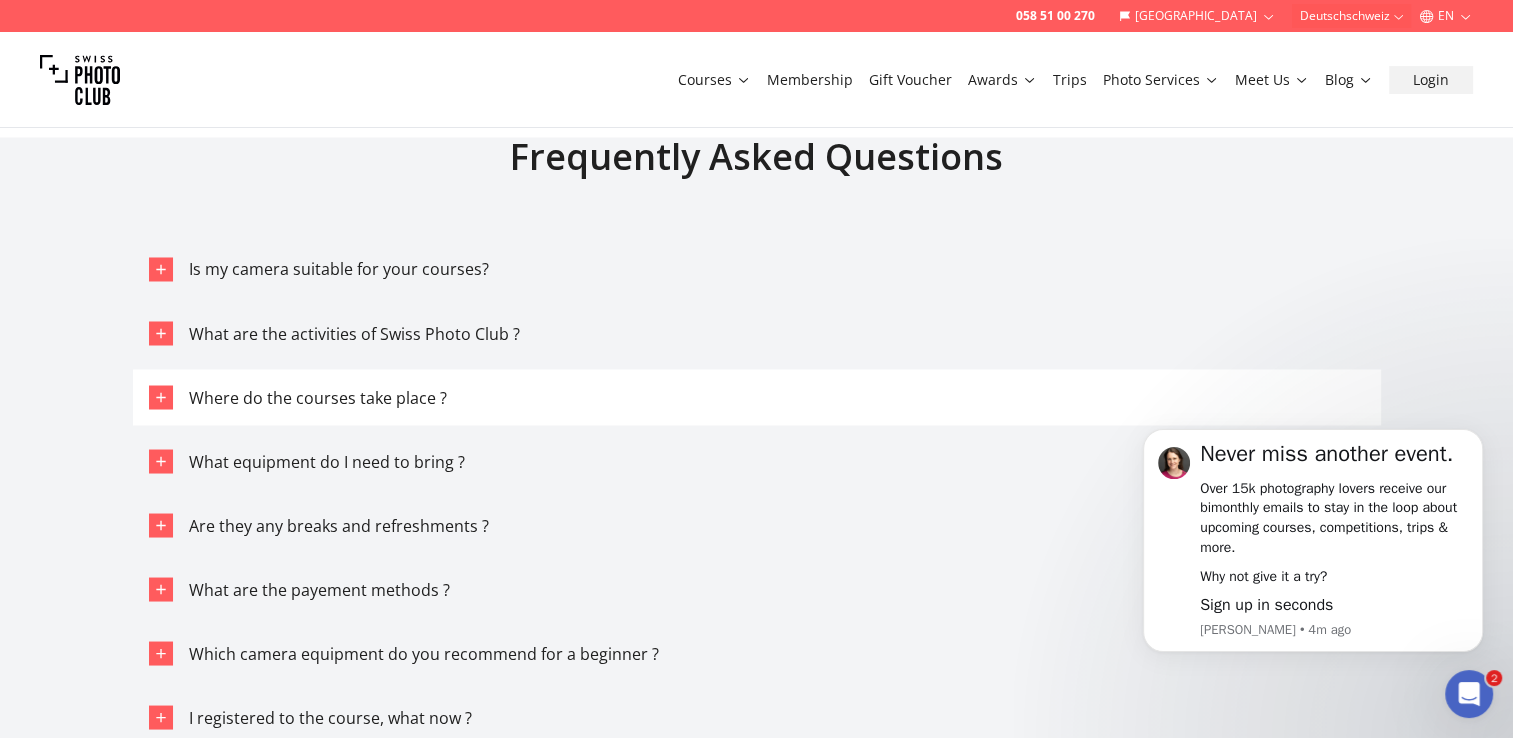 click 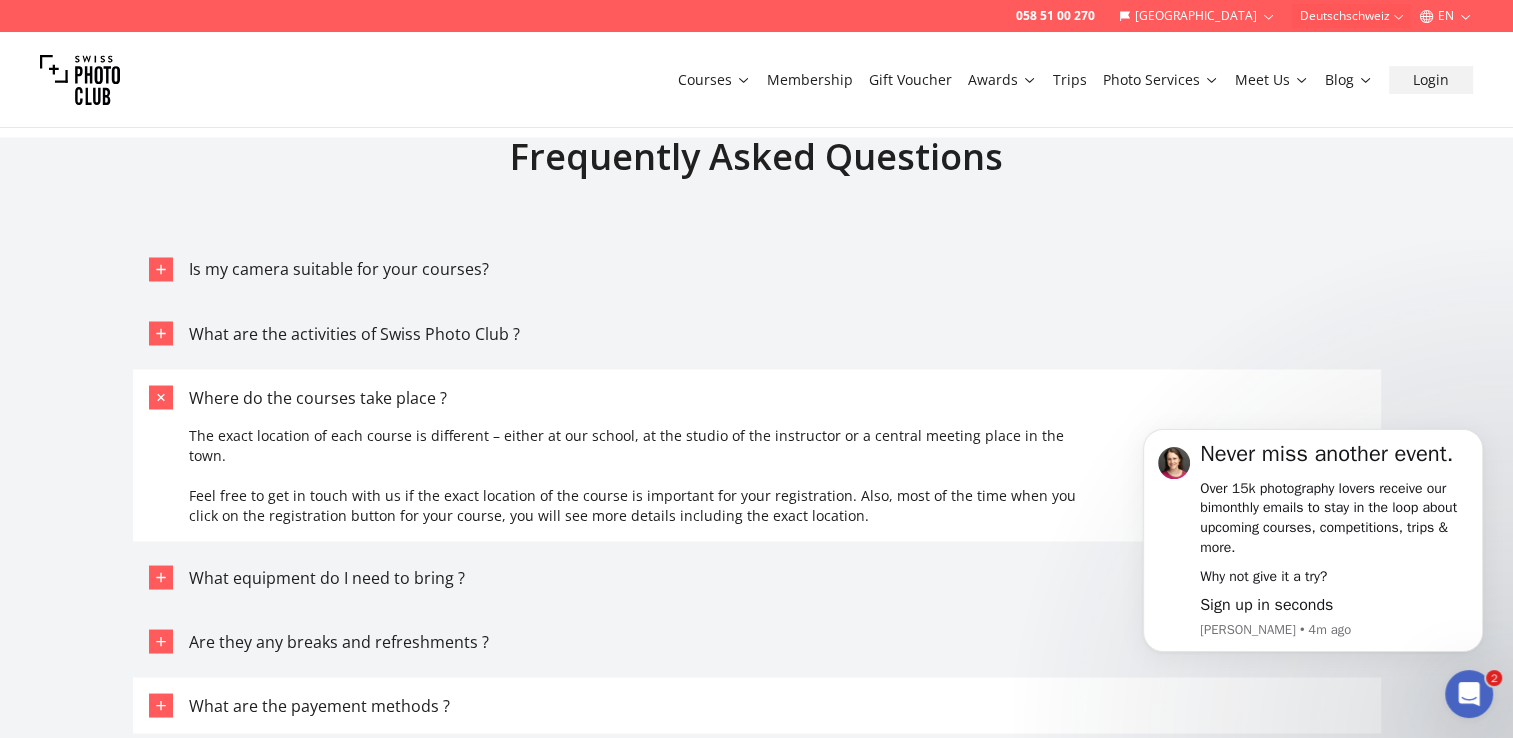 click 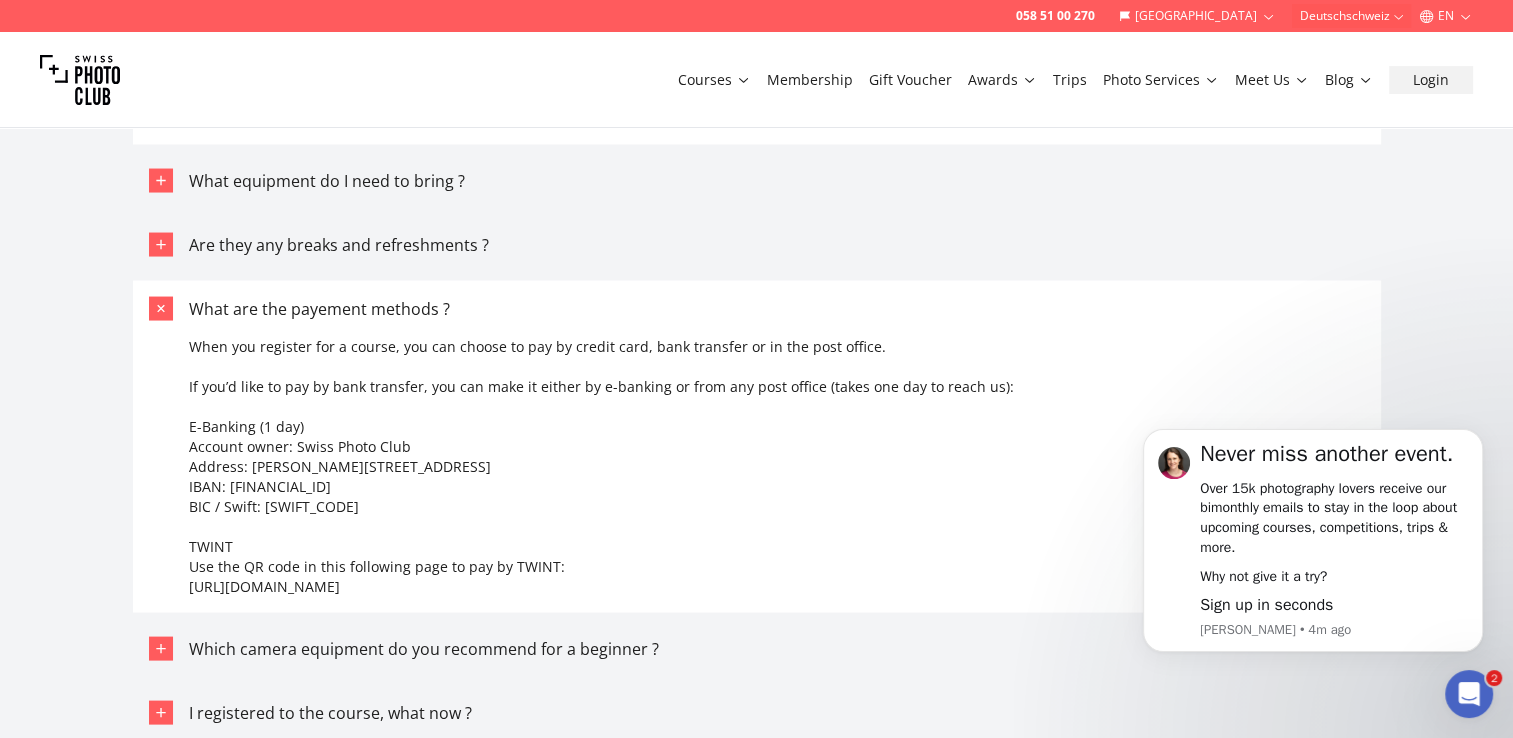 scroll, scrollTop: 11421, scrollLeft: 0, axis: vertical 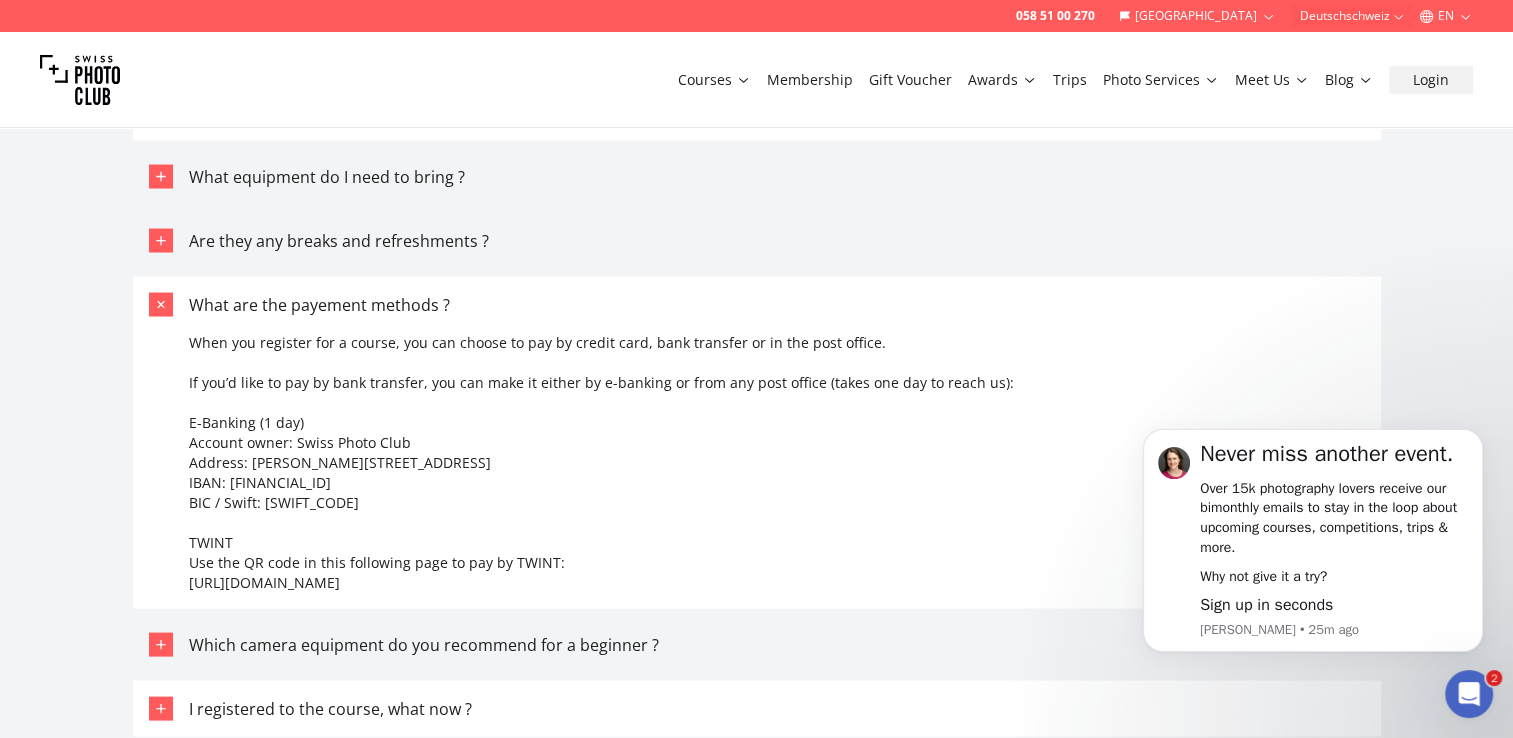 click 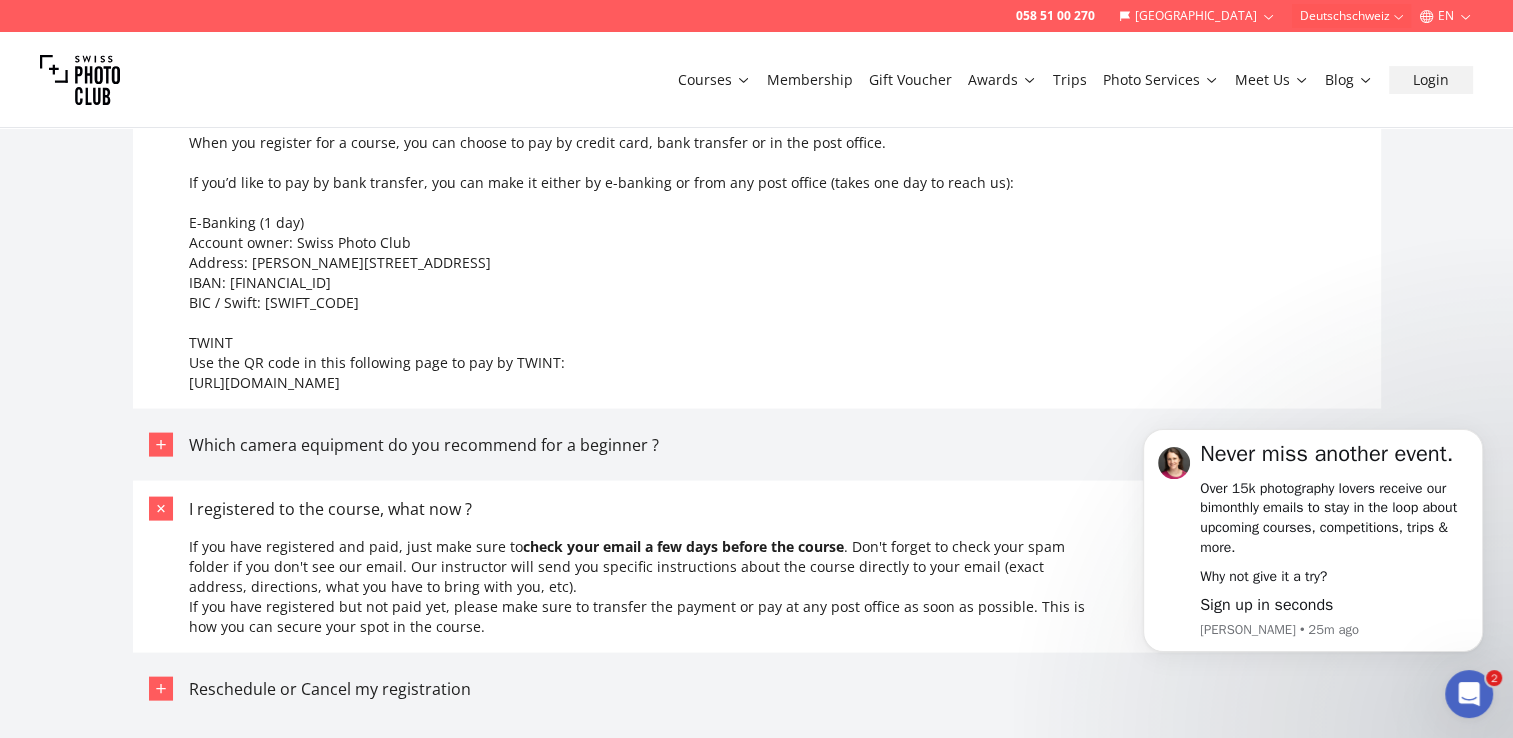 scroll, scrollTop: 11721, scrollLeft: 0, axis: vertical 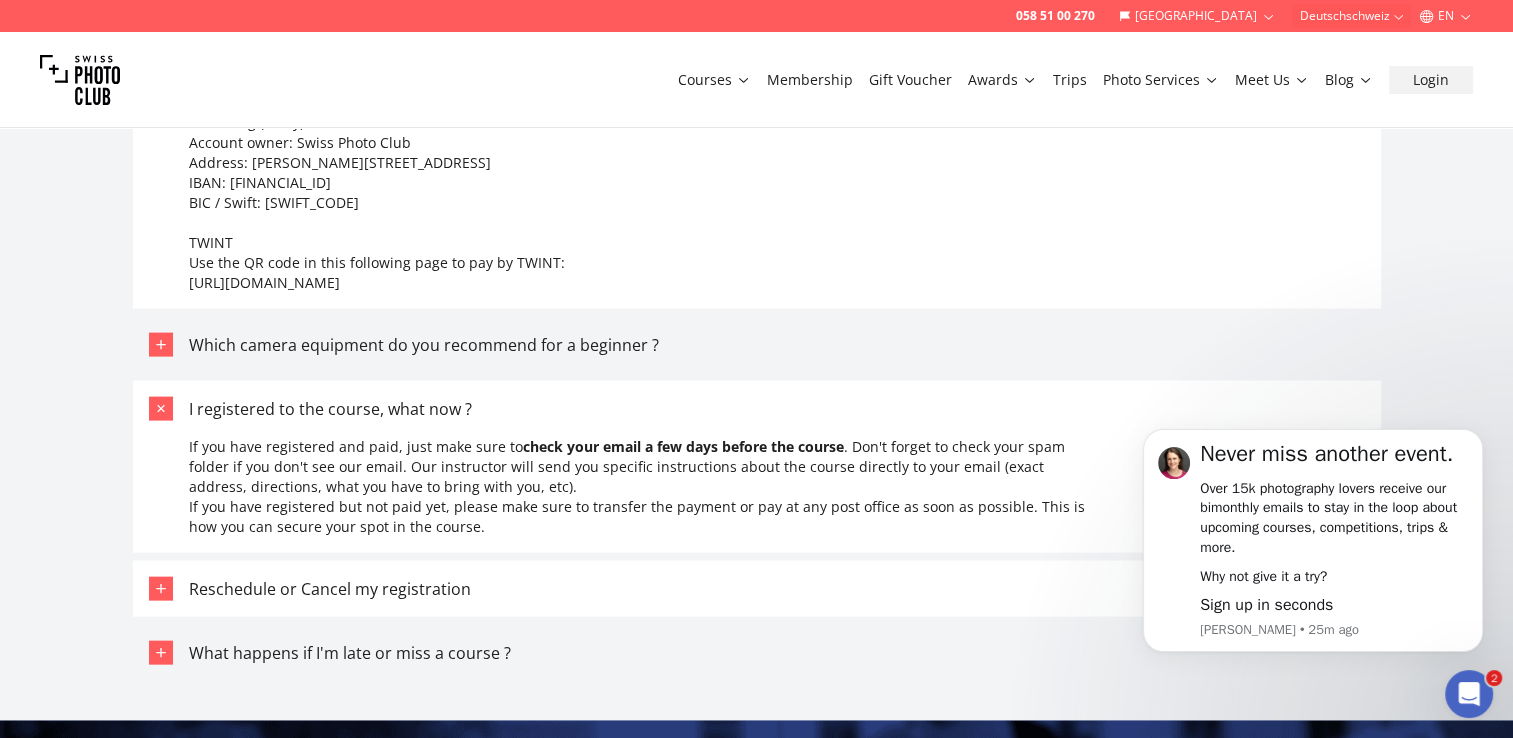 click 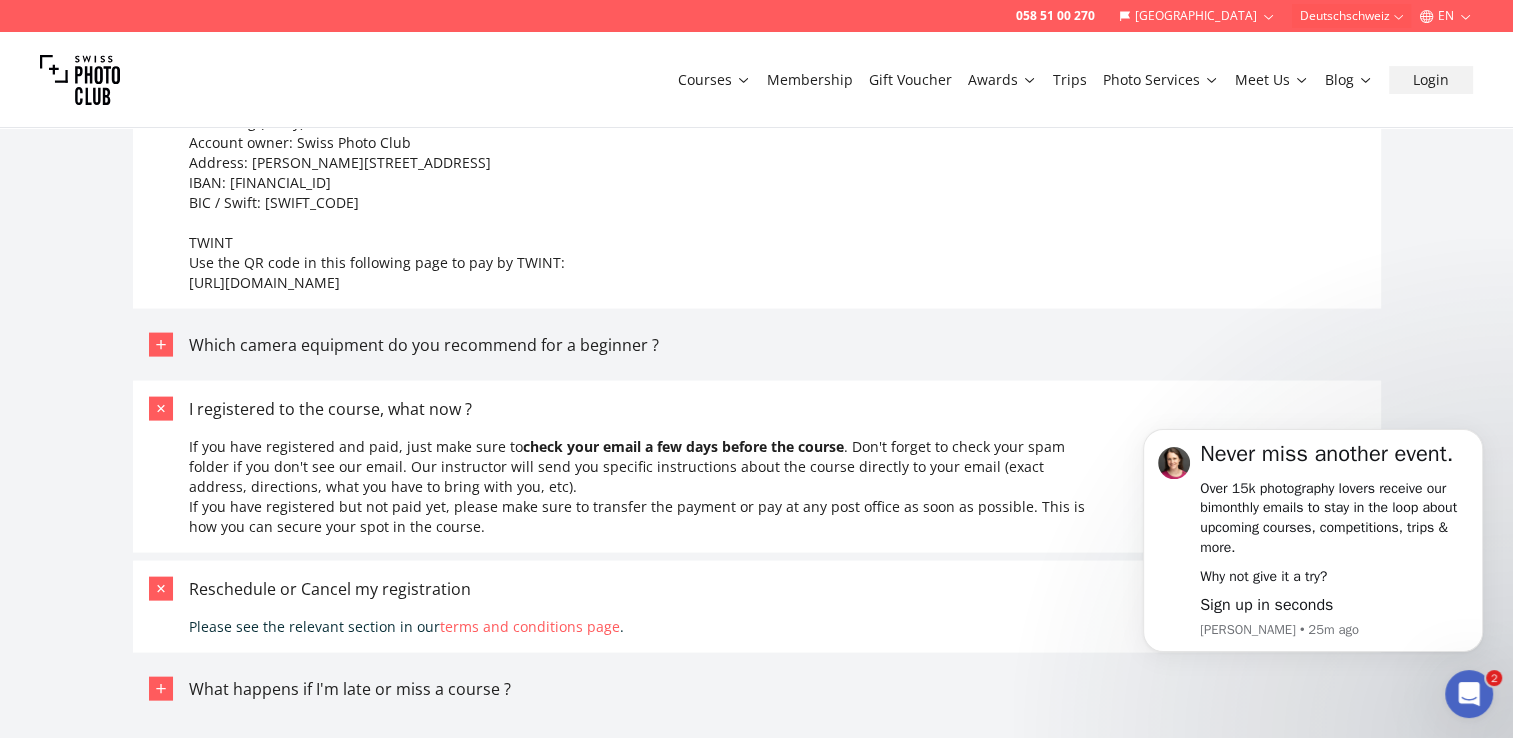 click on "terms and conditions page" at bounding box center (530, 626) 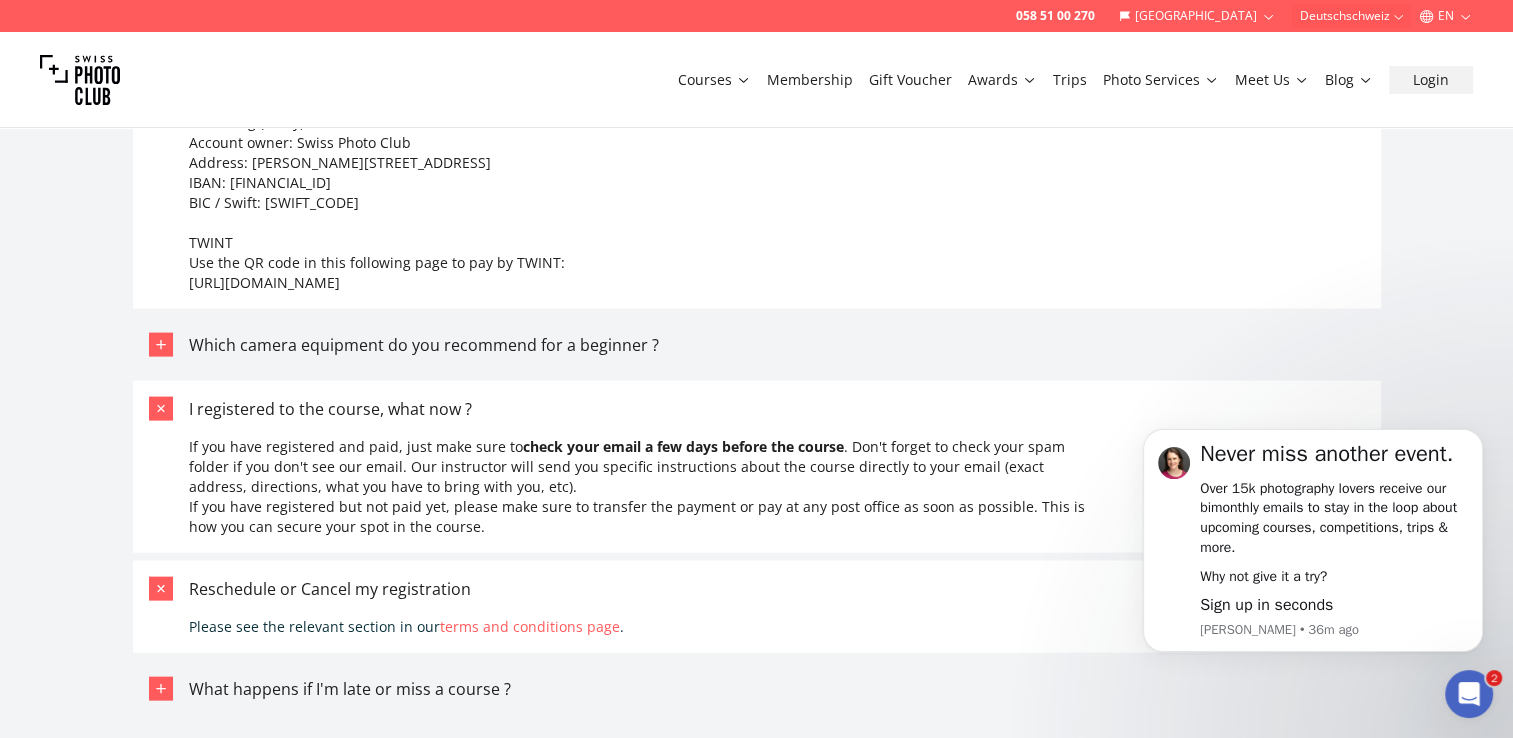 click on "Membership" at bounding box center [810, 80] 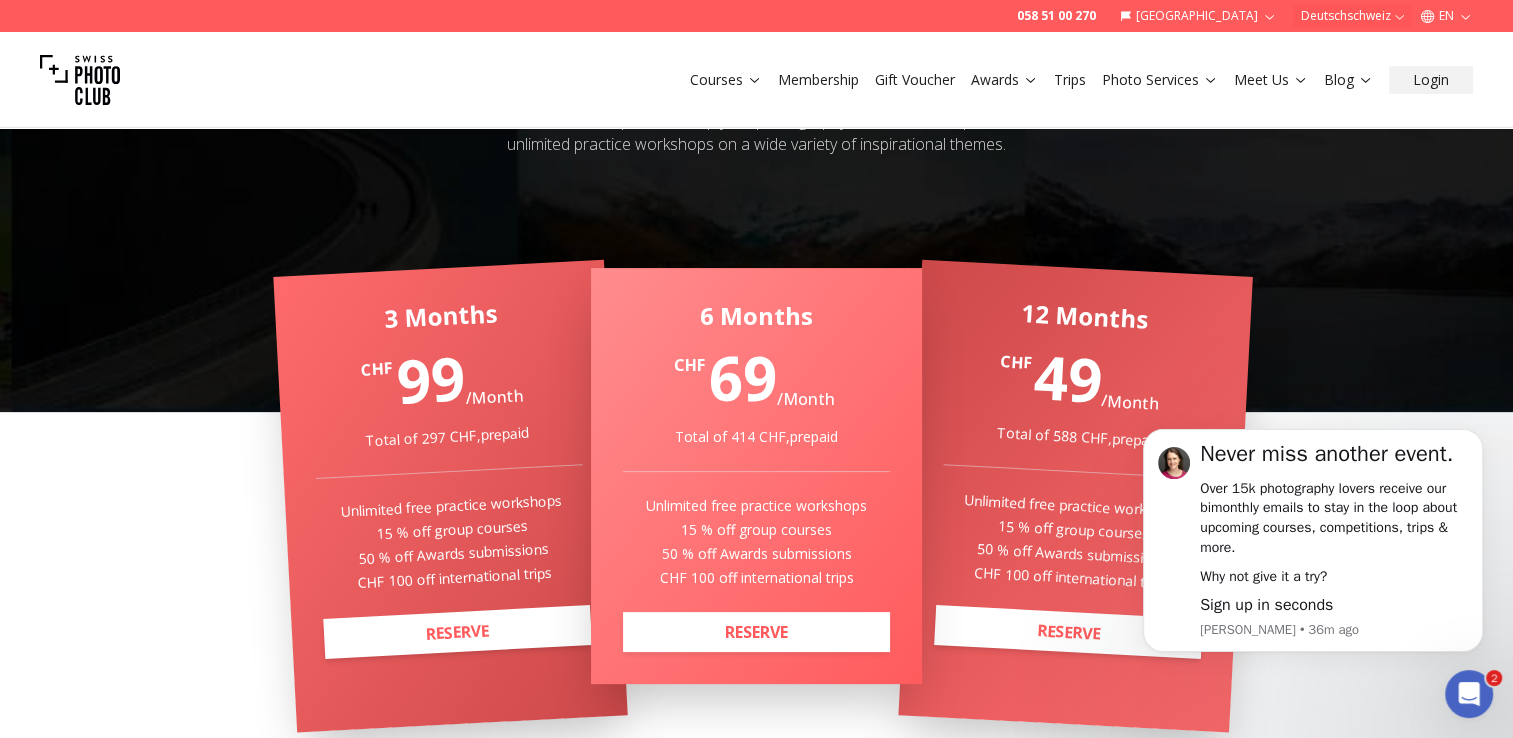 scroll, scrollTop: 0, scrollLeft: 0, axis: both 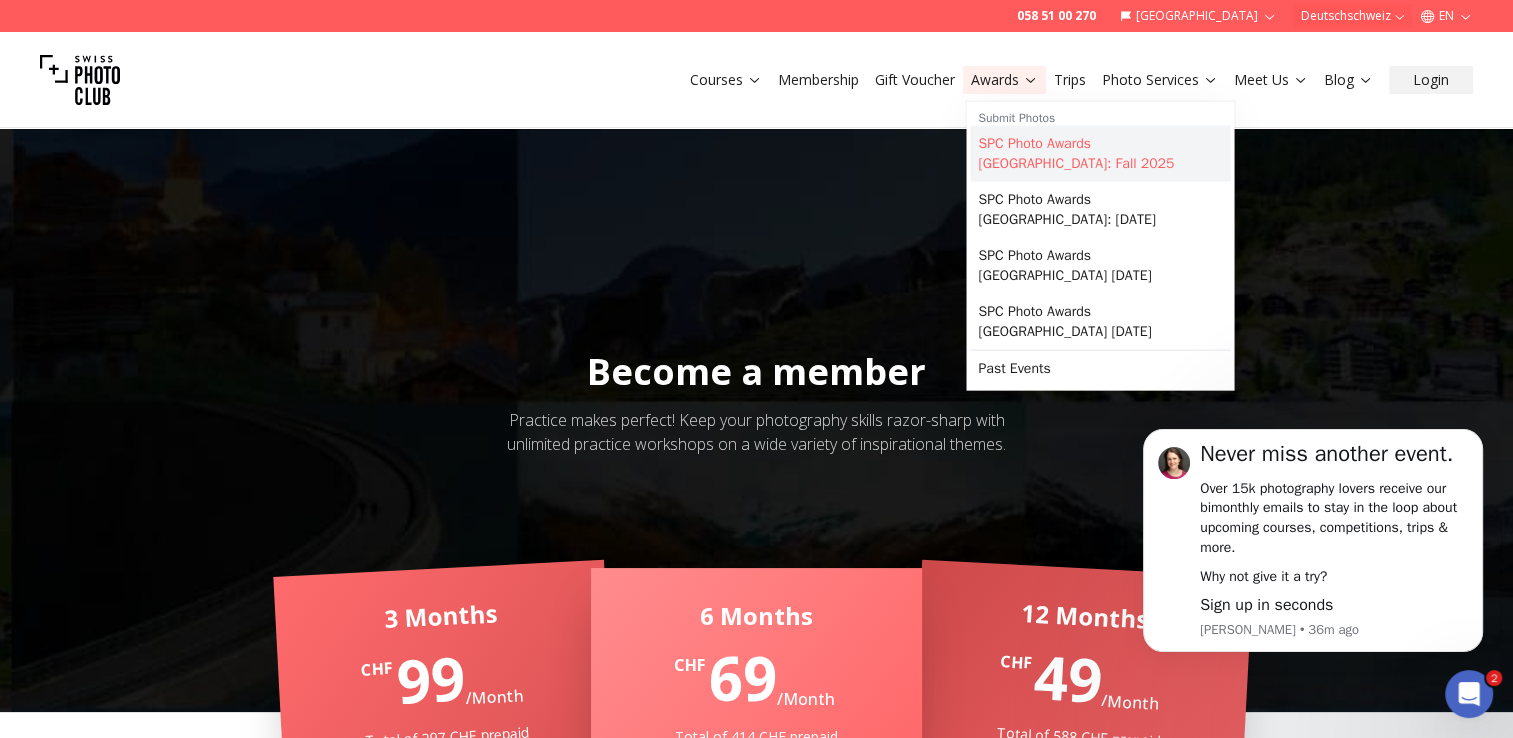 click on "SPC Photo Awards [GEOGRAPHIC_DATA]: Fall 2025" at bounding box center (1100, 154) 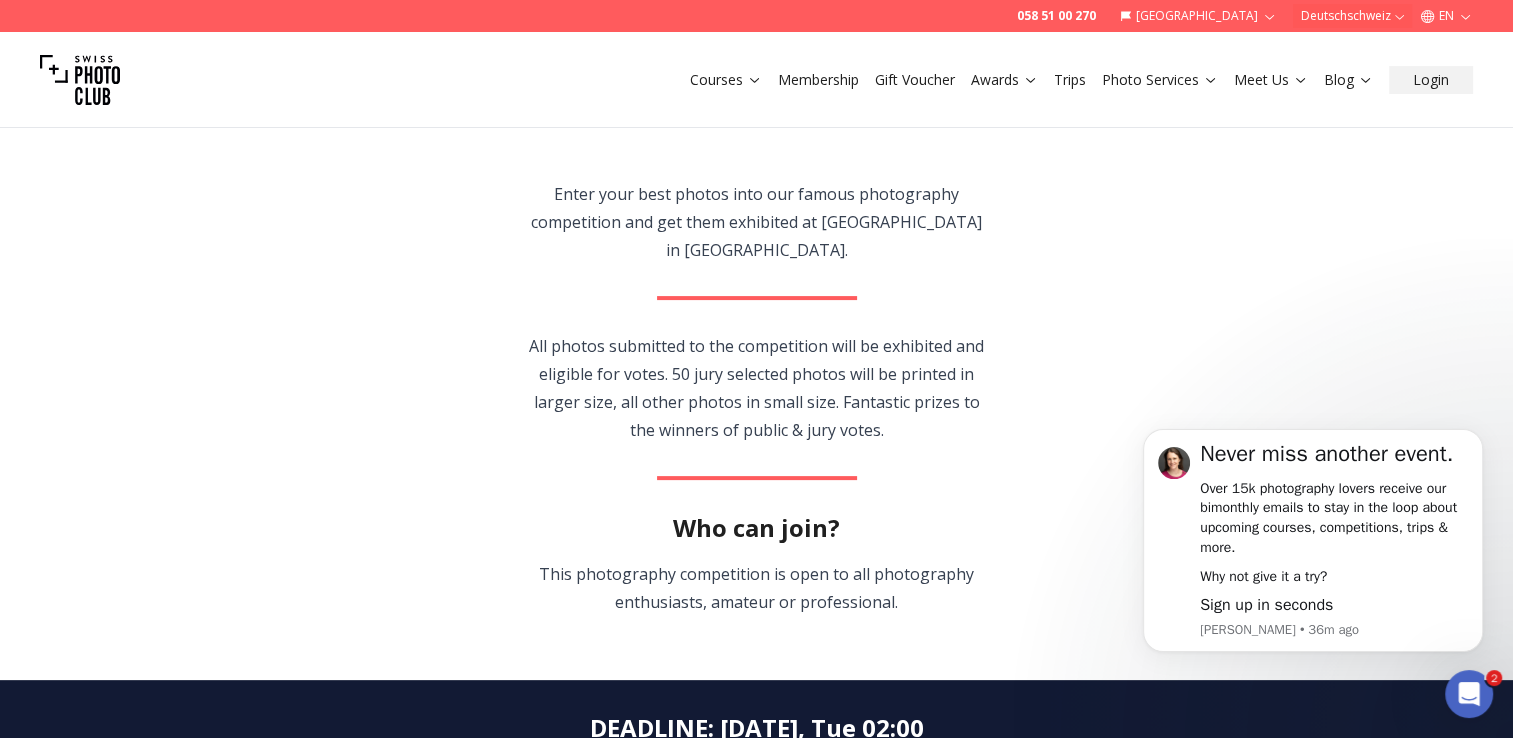 scroll, scrollTop: 0, scrollLeft: 0, axis: both 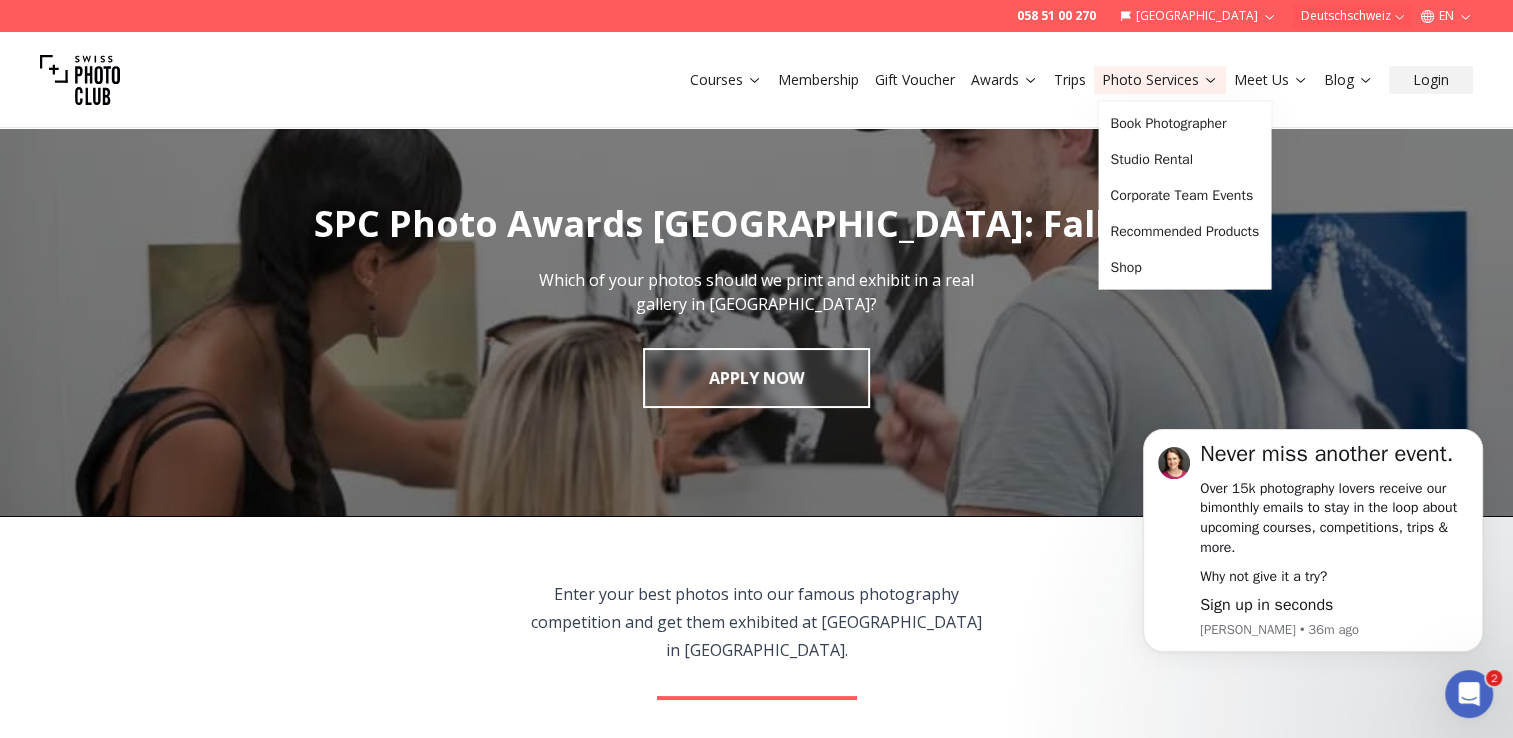 click on "Photo Services" at bounding box center [1160, 80] 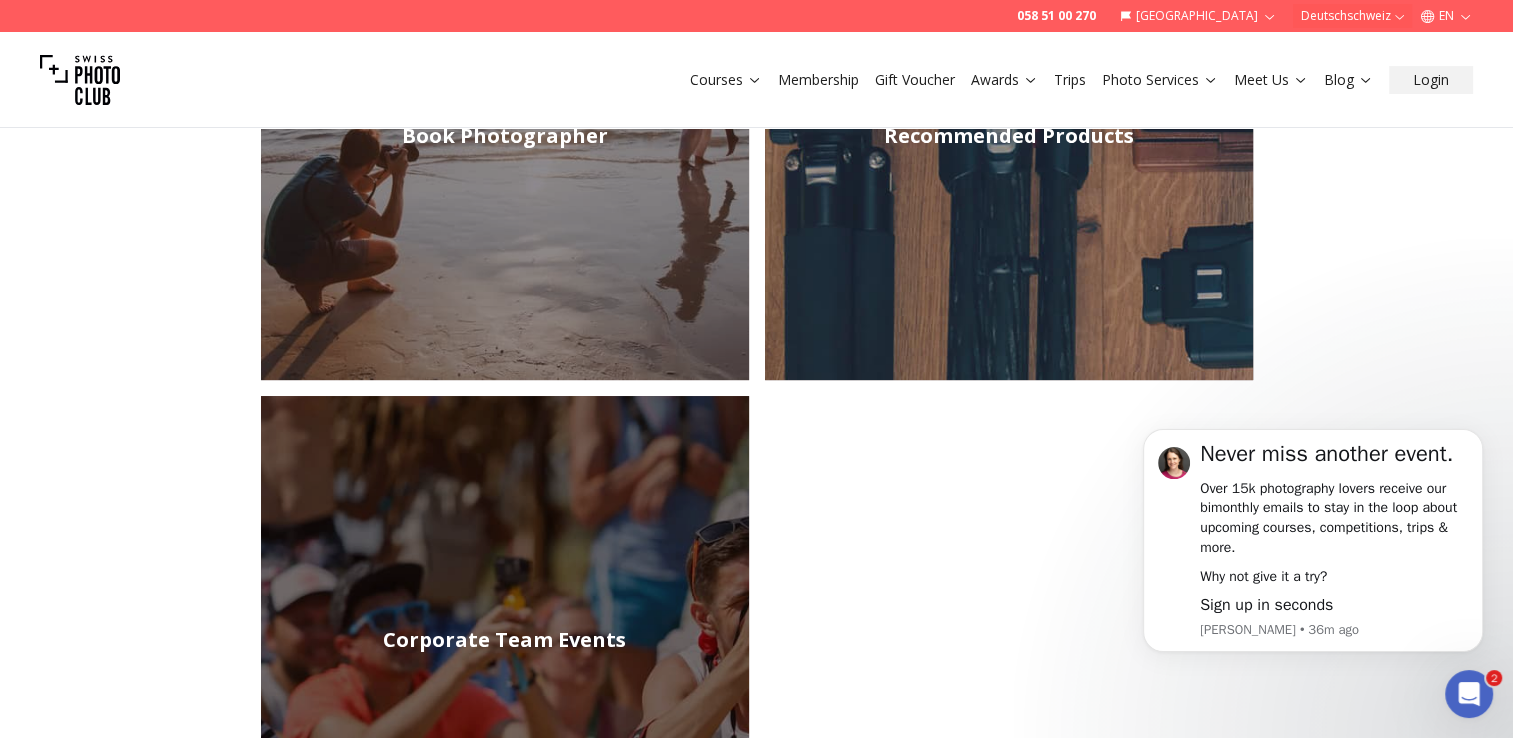 scroll, scrollTop: 300, scrollLeft: 0, axis: vertical 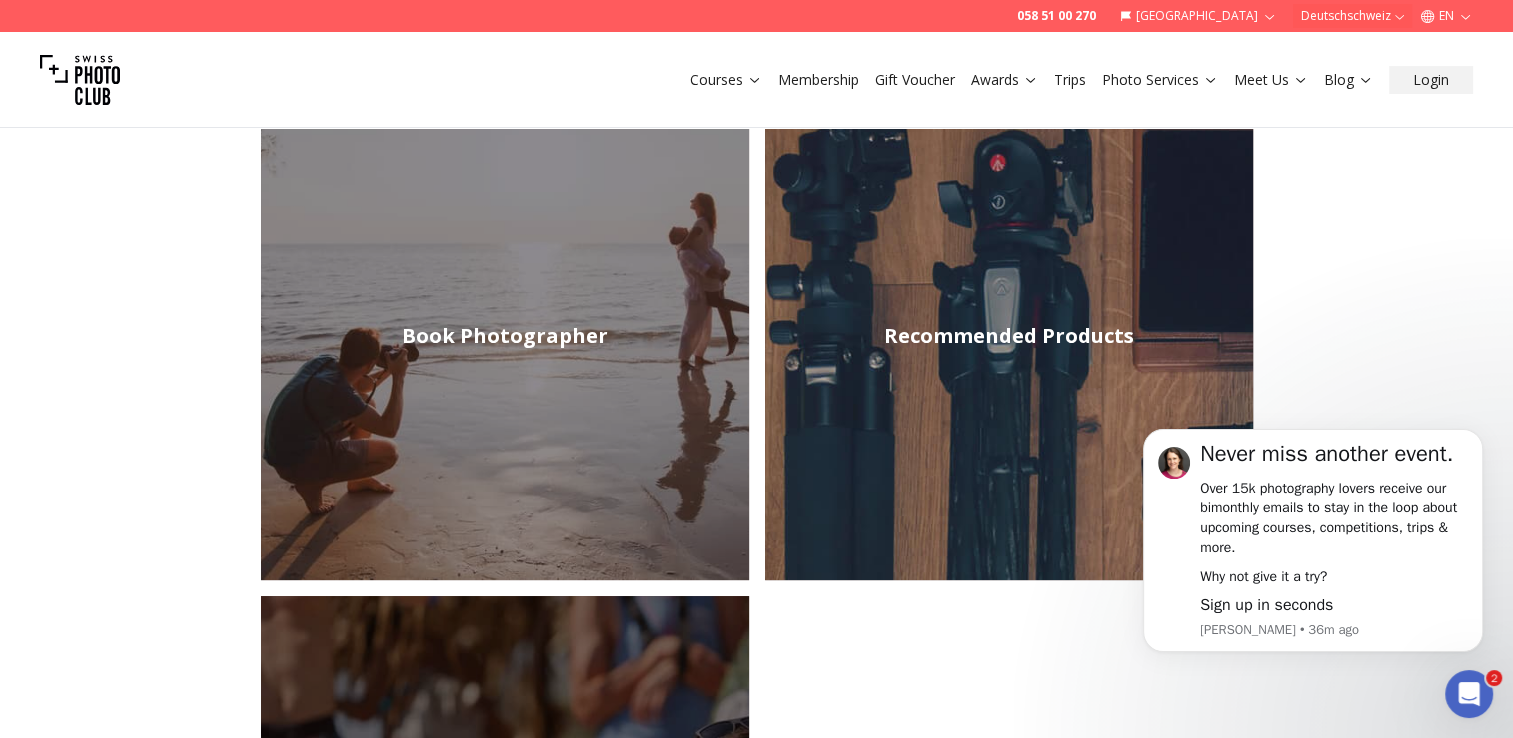 click on "Book Photographer" at bounding box center [505, 336] 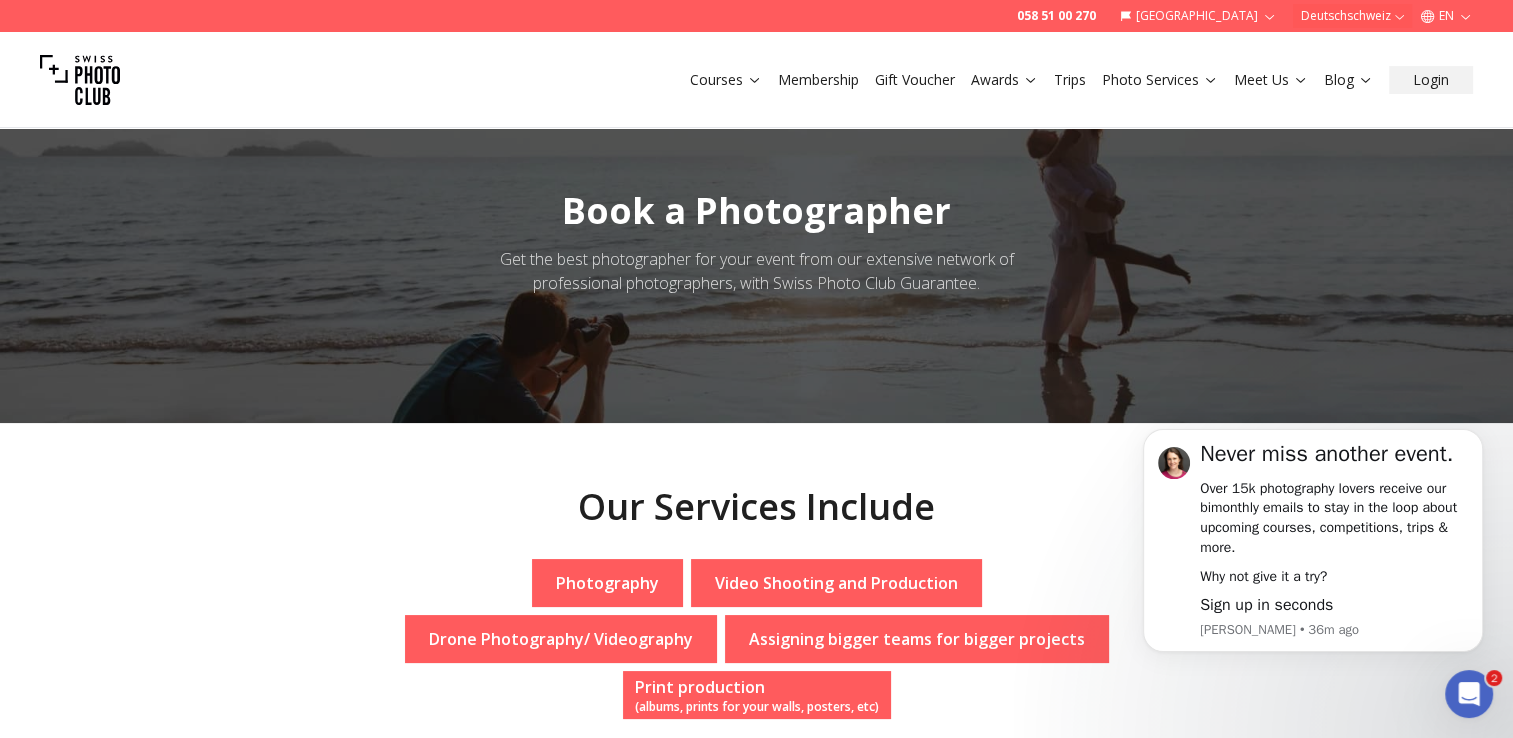 scroll, scrollTop: 0, scrollLeft: 0, axis: both 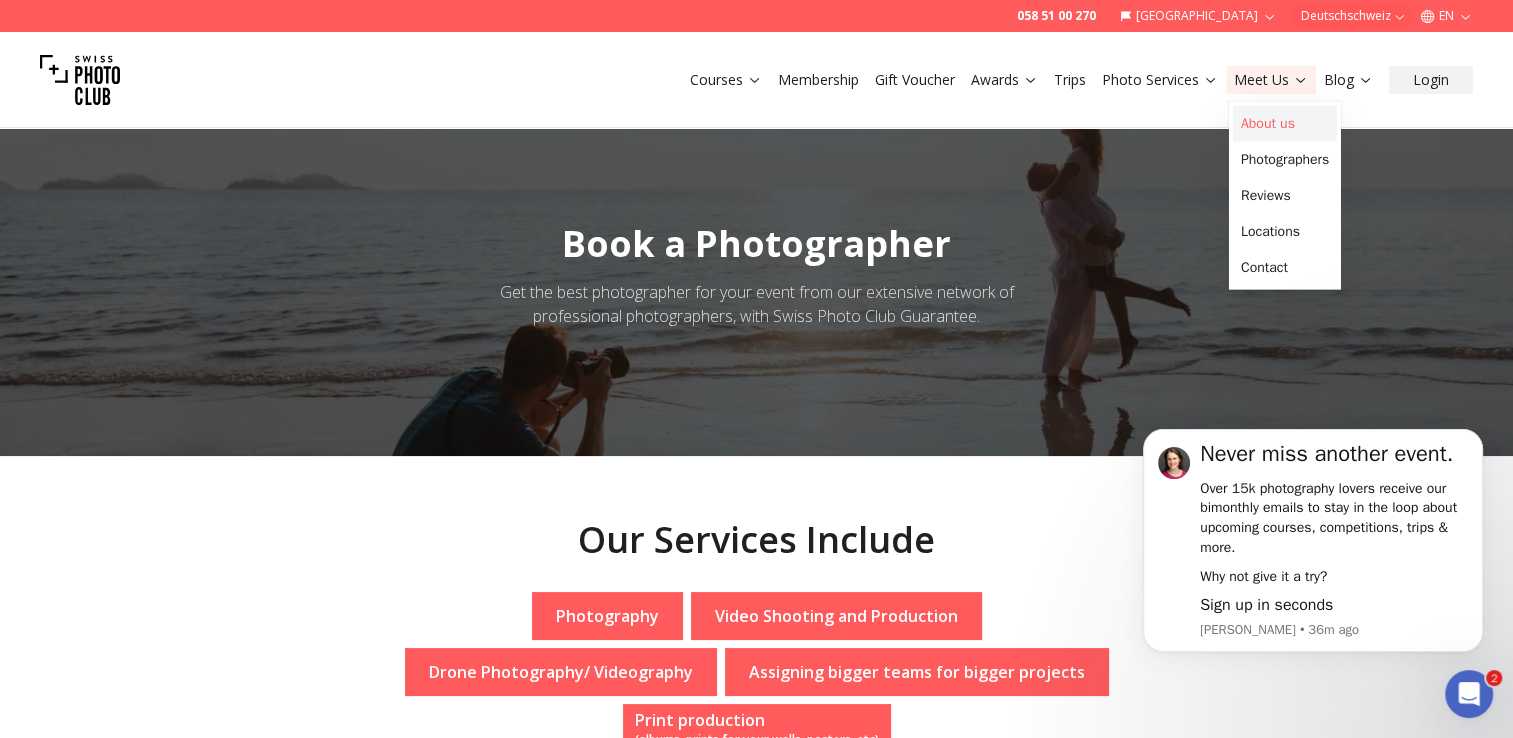click on "About us" at bounding box center [1285, 124] 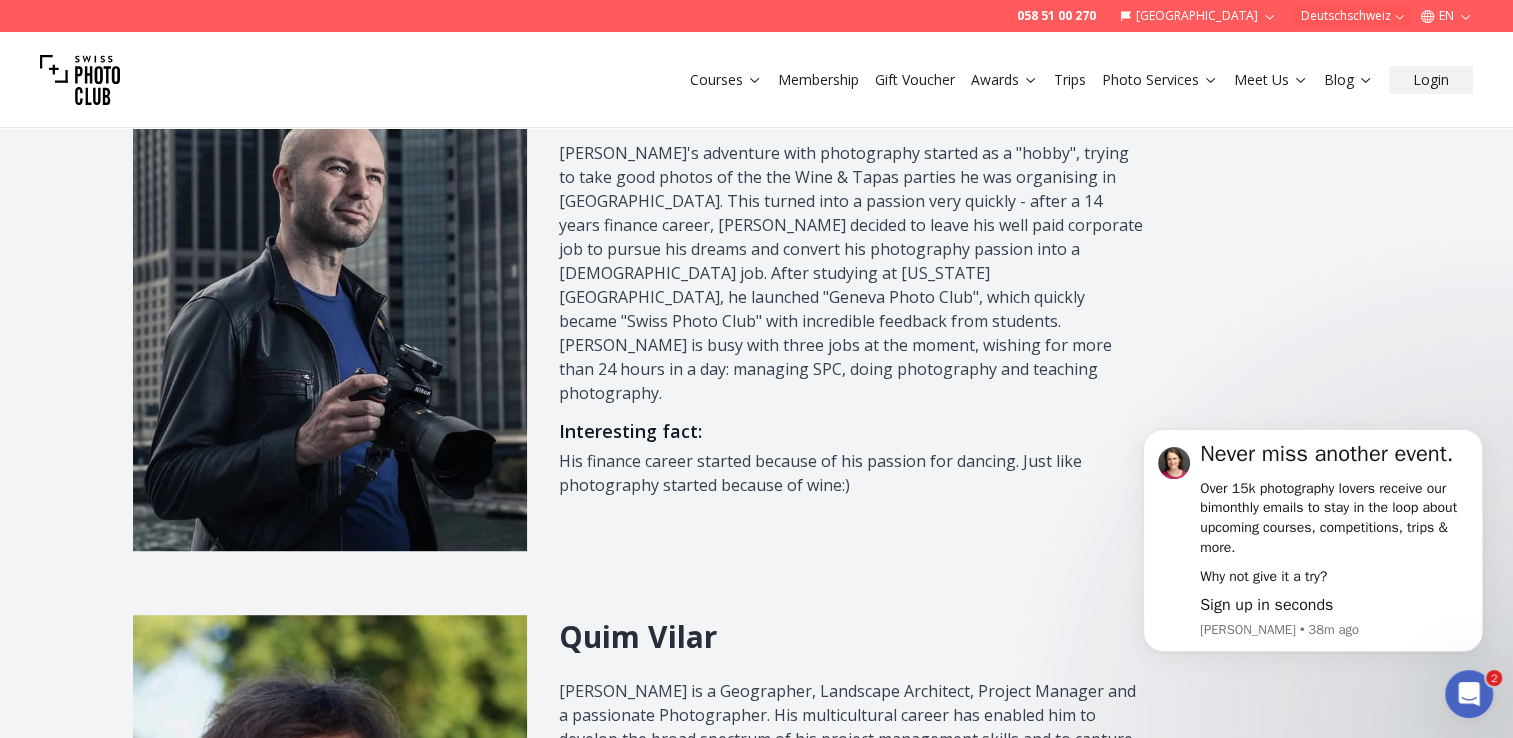 scroll, scrollTop: 900, scrollLeft: 0, axis: vertical 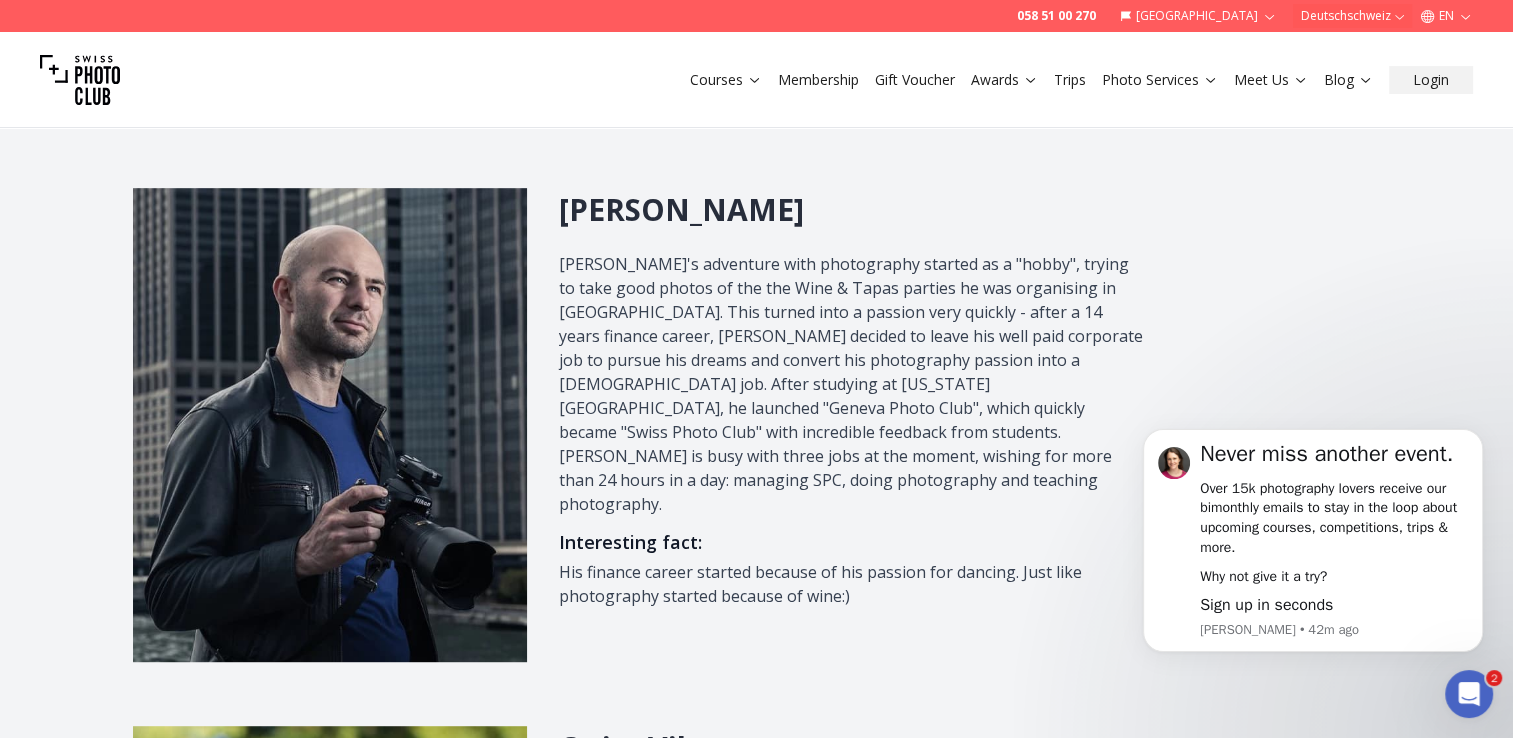 drag, startPoint x: 908, startPoint y: 86, endPoint x: 909, endPoint y: 120, distance: 34.0147 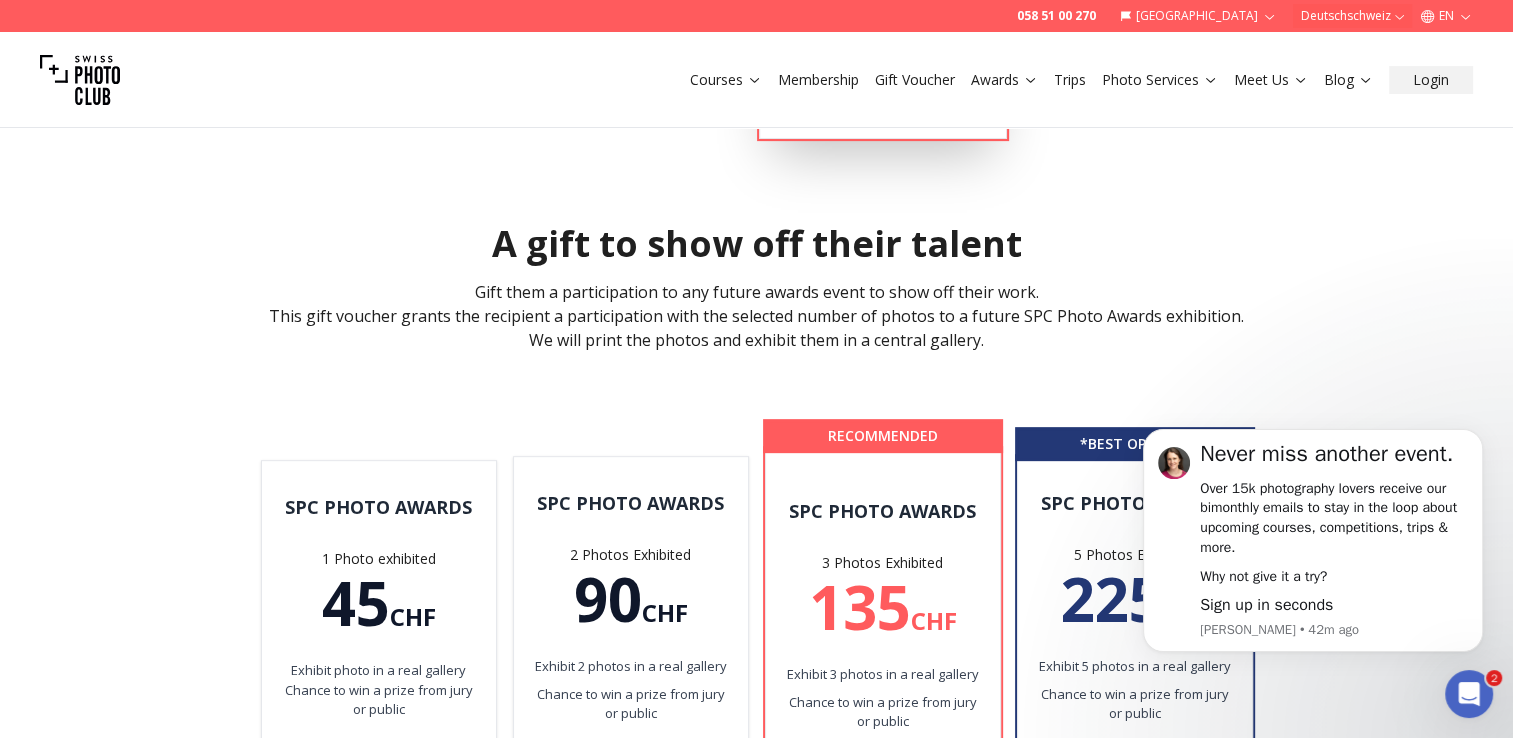 scroll, scrollTop: 1000, scrollLeft: 0, axis: vertical 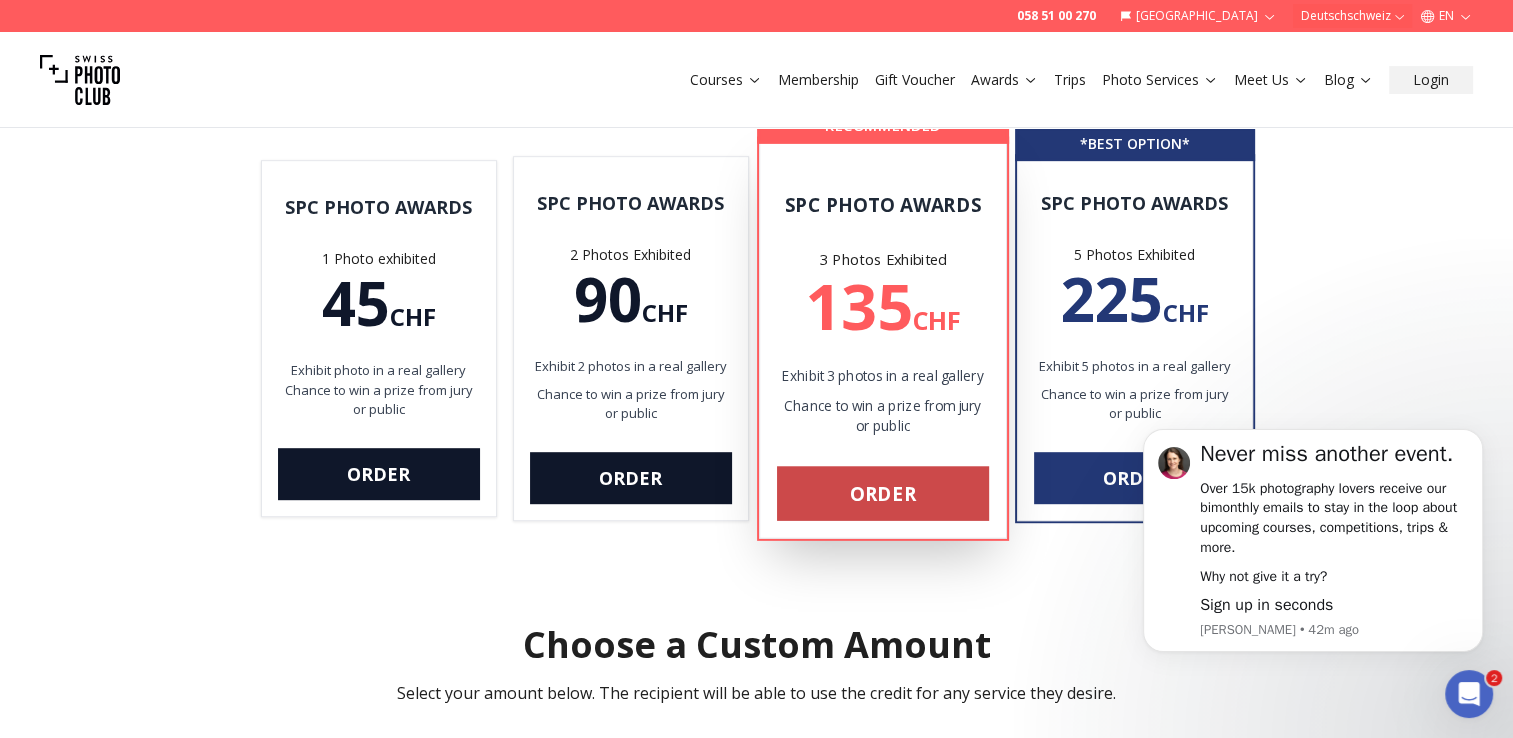 click on "Order" at bounding box center (882, 493) 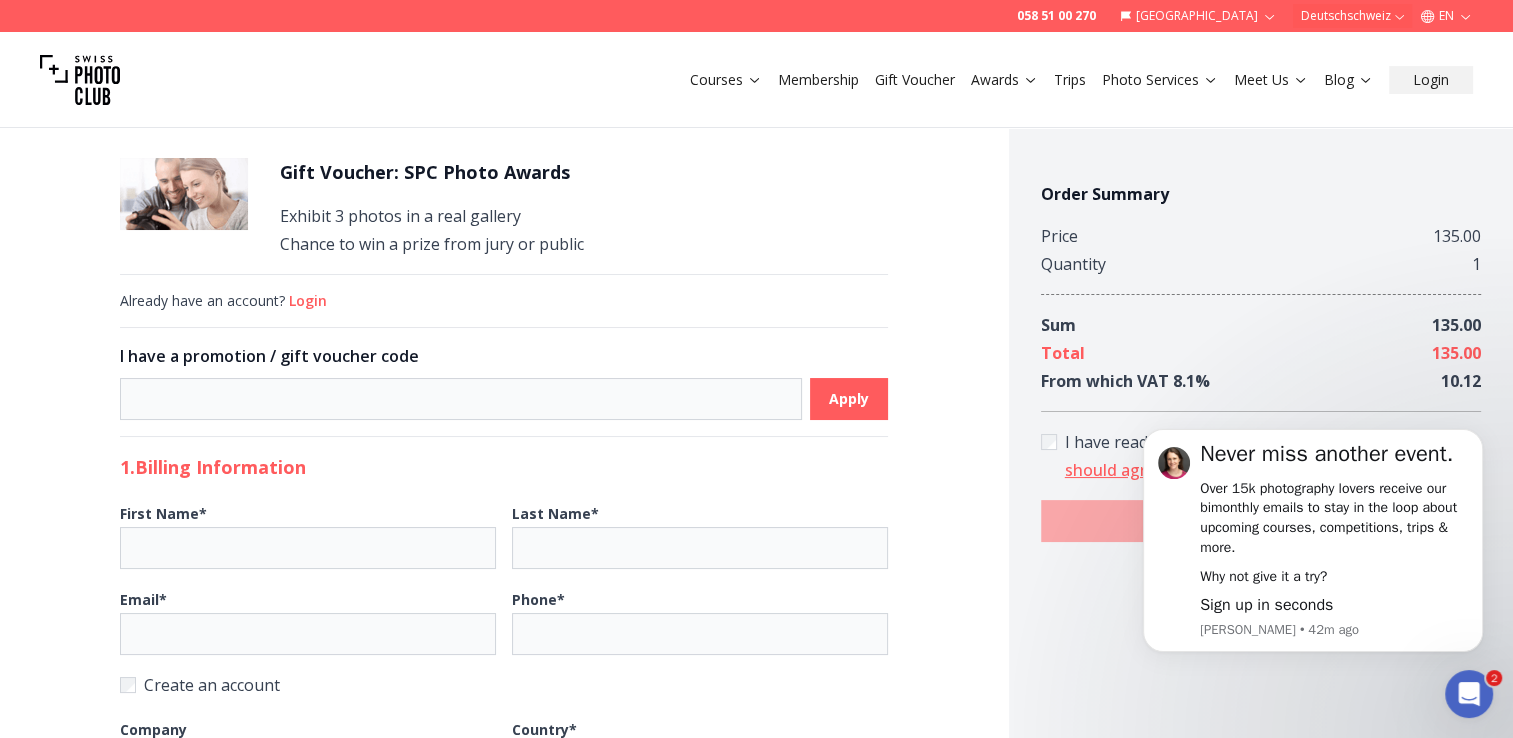 scroll, scrollTop: 0, scrollLeft: 0, axis: both 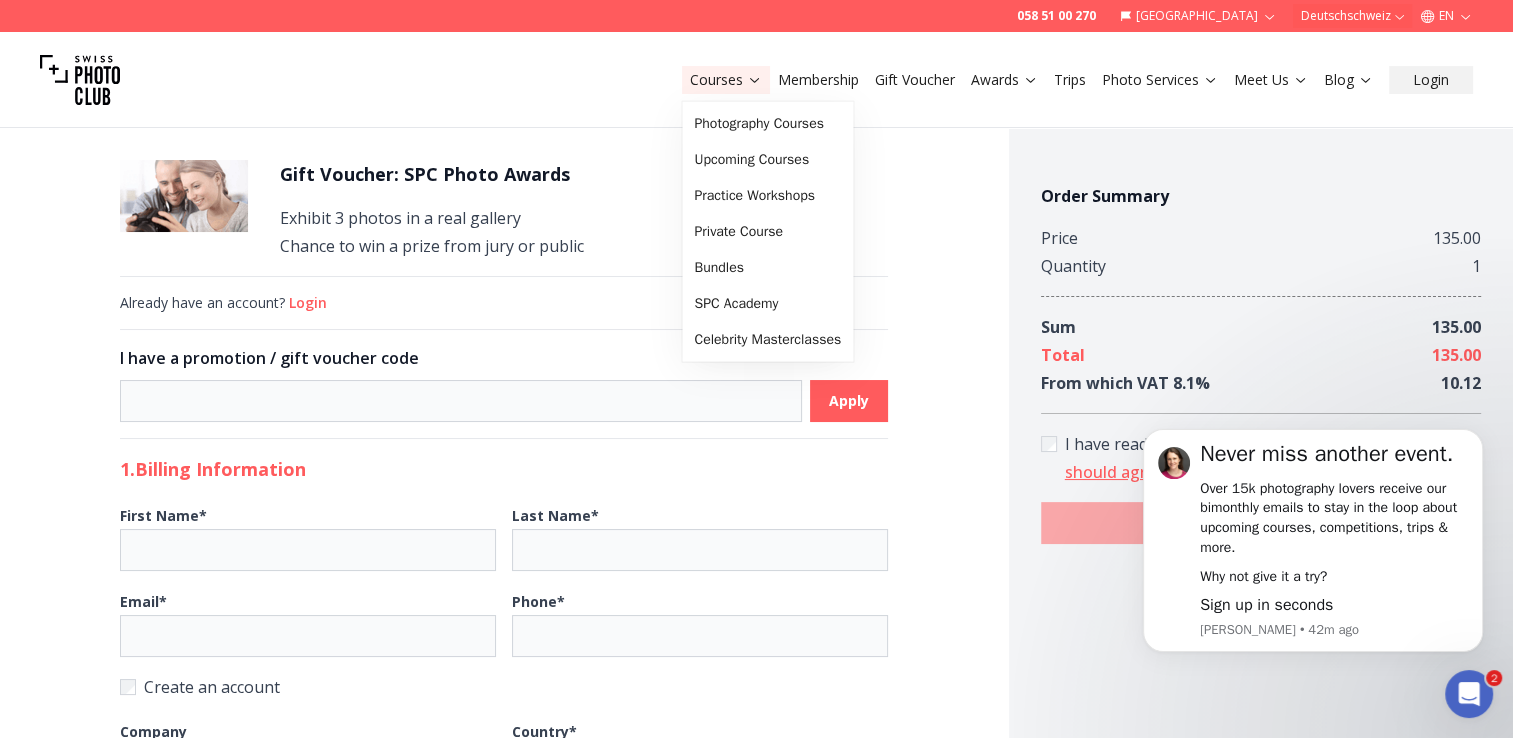 click 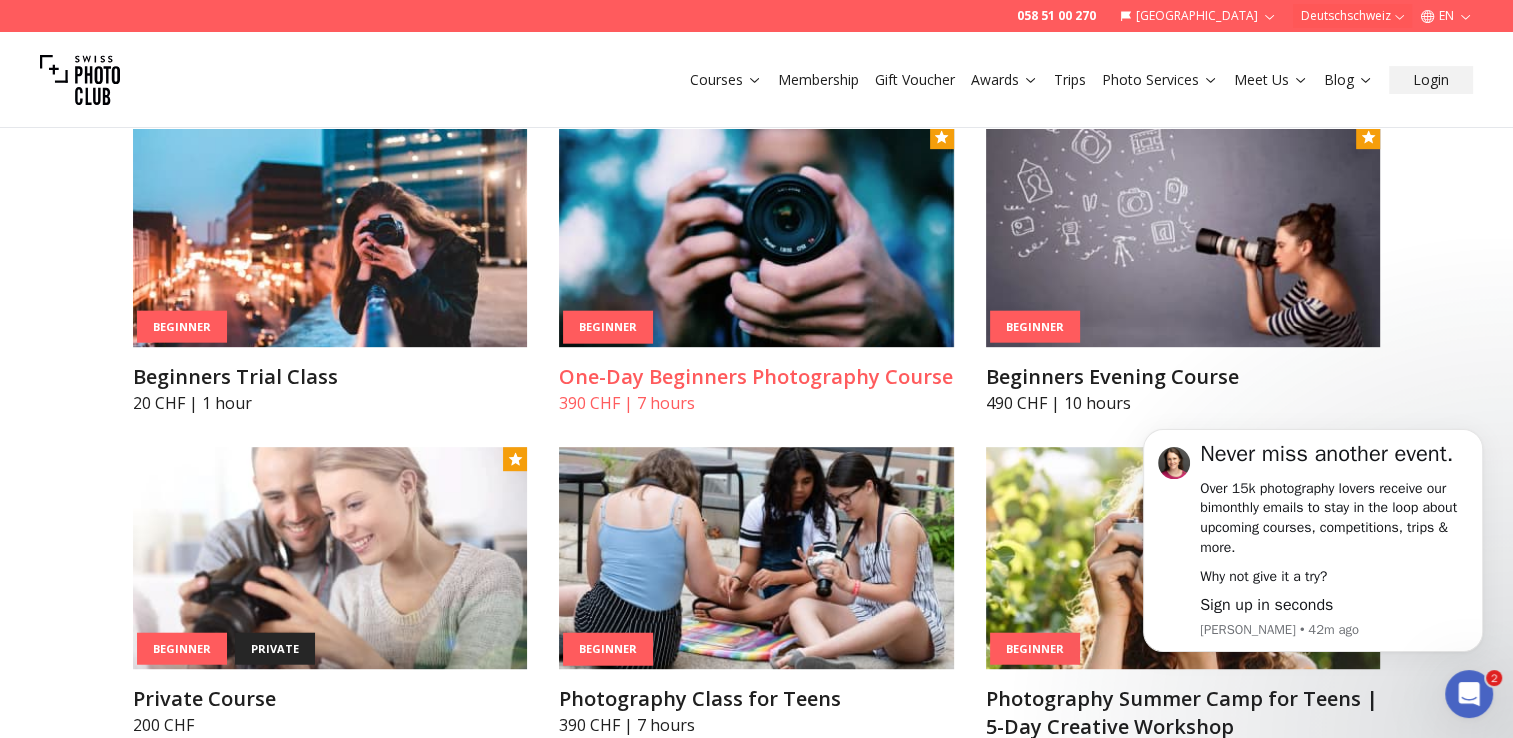 scroll, scrollTop: 1000, scrollLeft: 0, axis: vertical 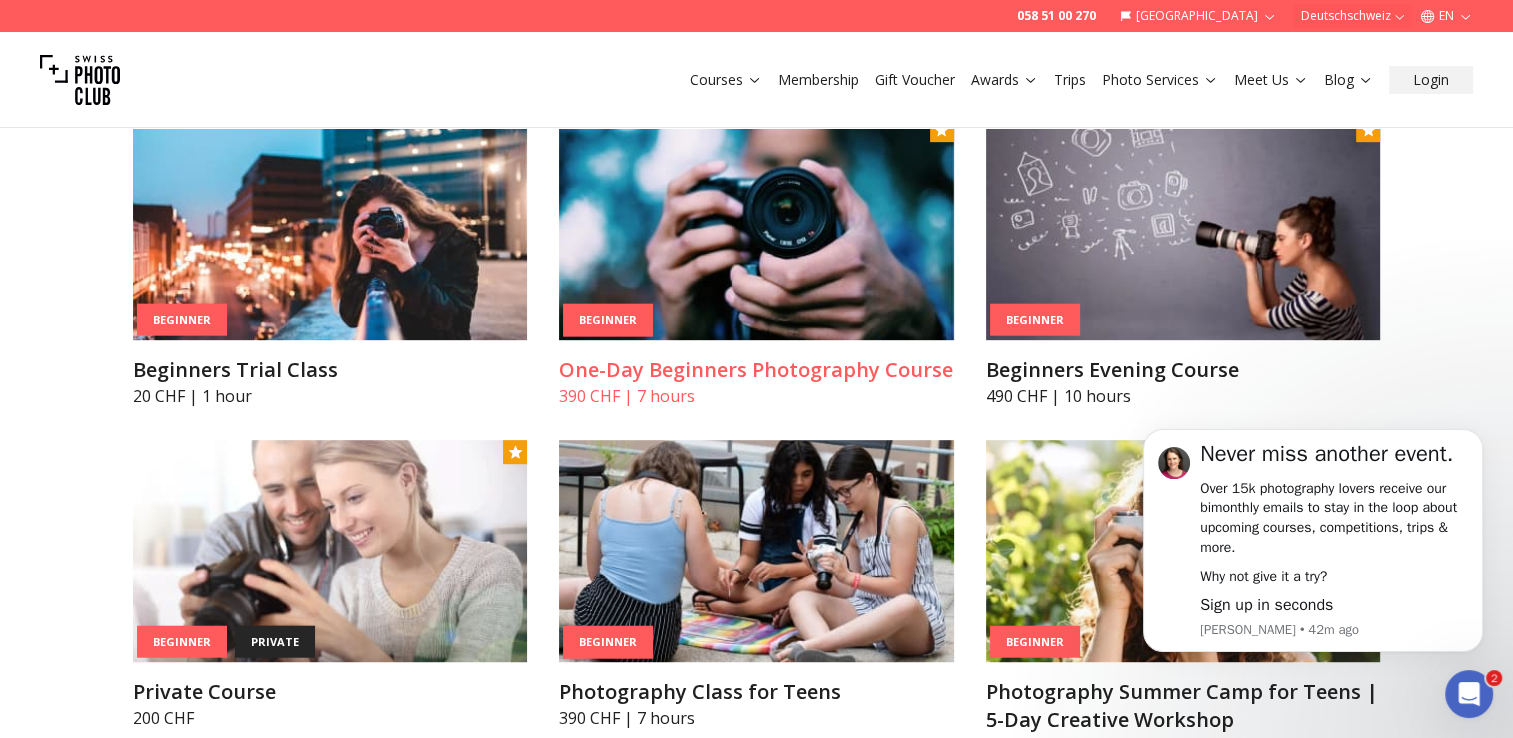 click on "One-Day Beginners Photography Course" at bounding box center [756, 370] 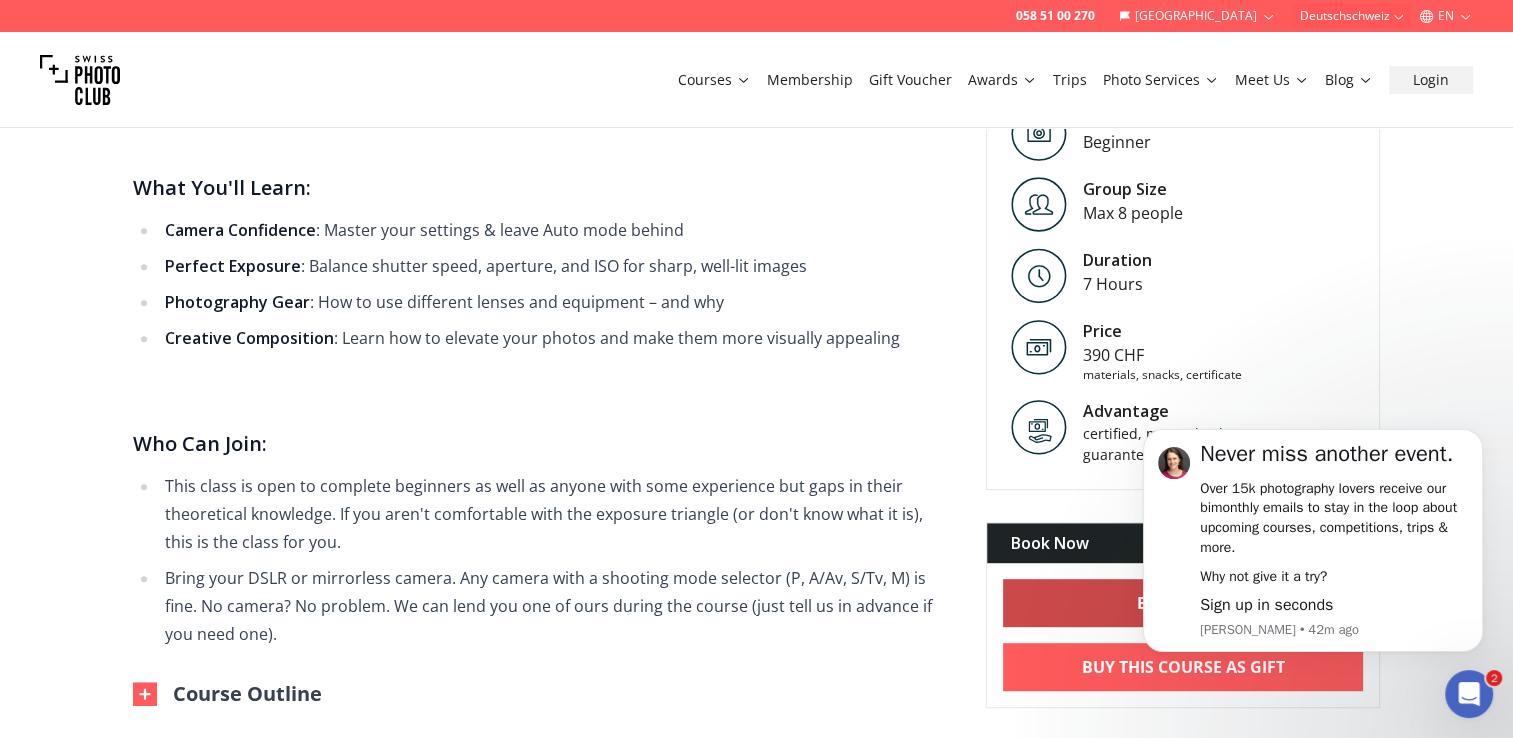 scroll, scrollTop: 900, scrollLeft: 0, axis: vertical 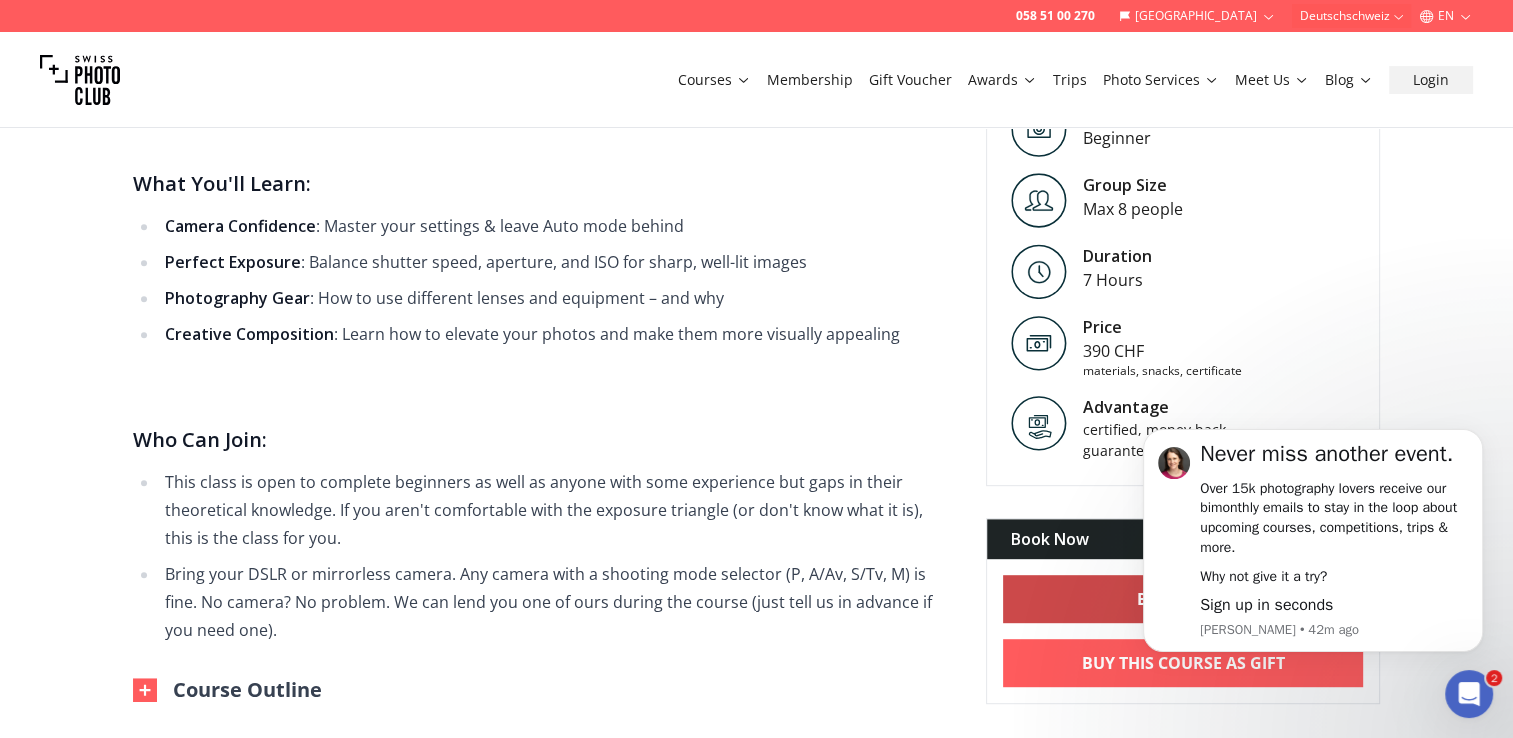 click on "BOOK NOW" at bounding box center (1183, 599) 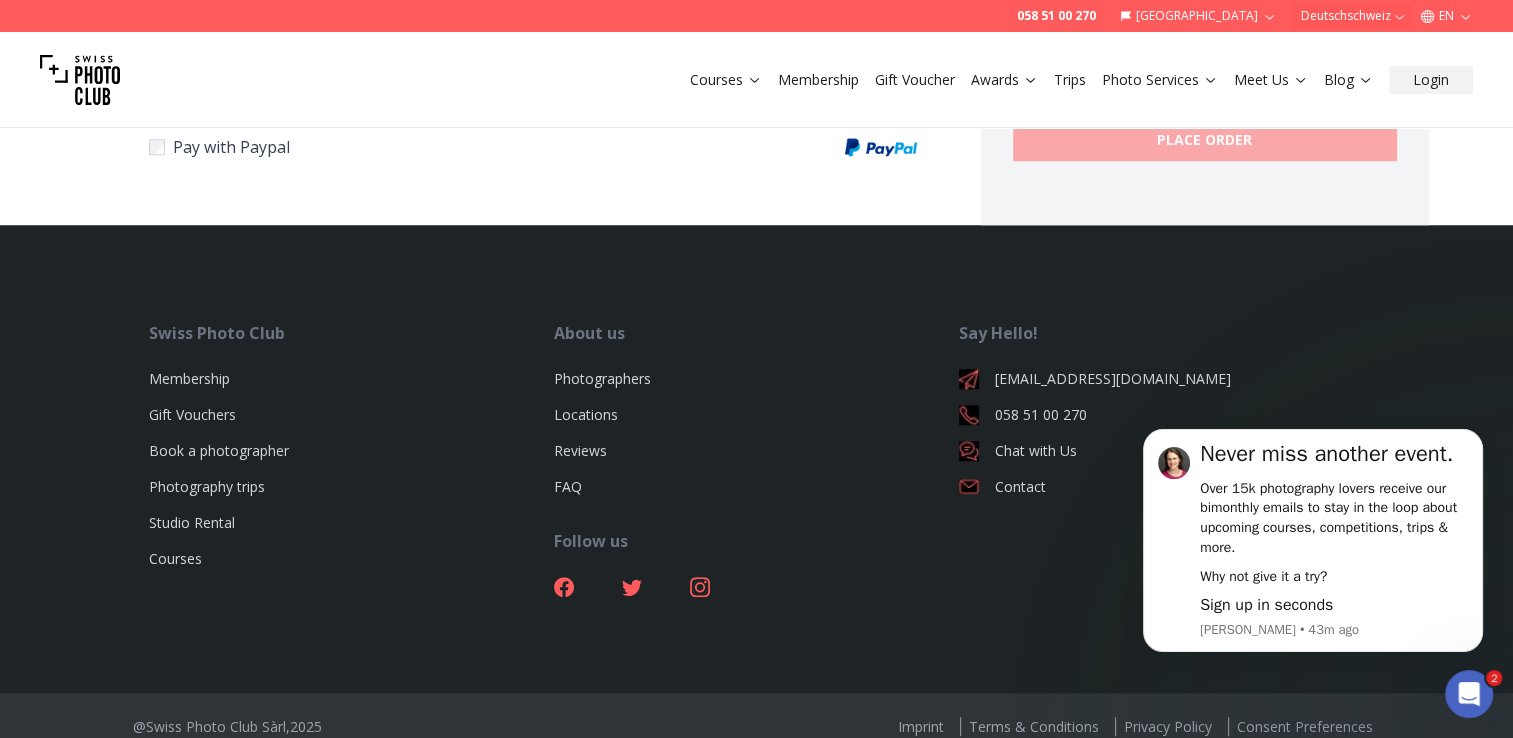 scroll, scrollTop: 1664, scrollLeft: 0, axis: vertical 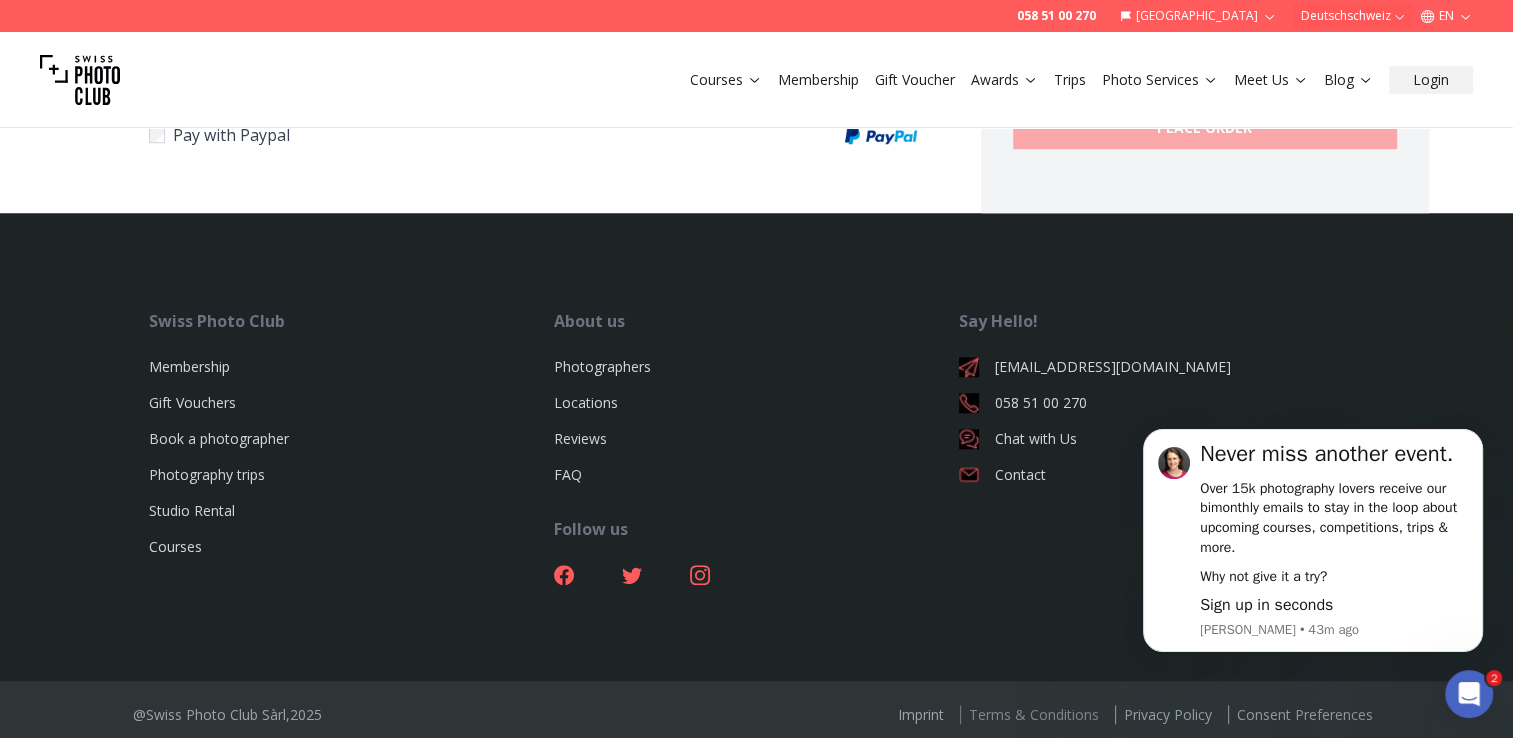 drag, startPoint x: 1056, startPoint y: 702, endPoint x: 1044, endPoint y: 694, distance: 14.422205 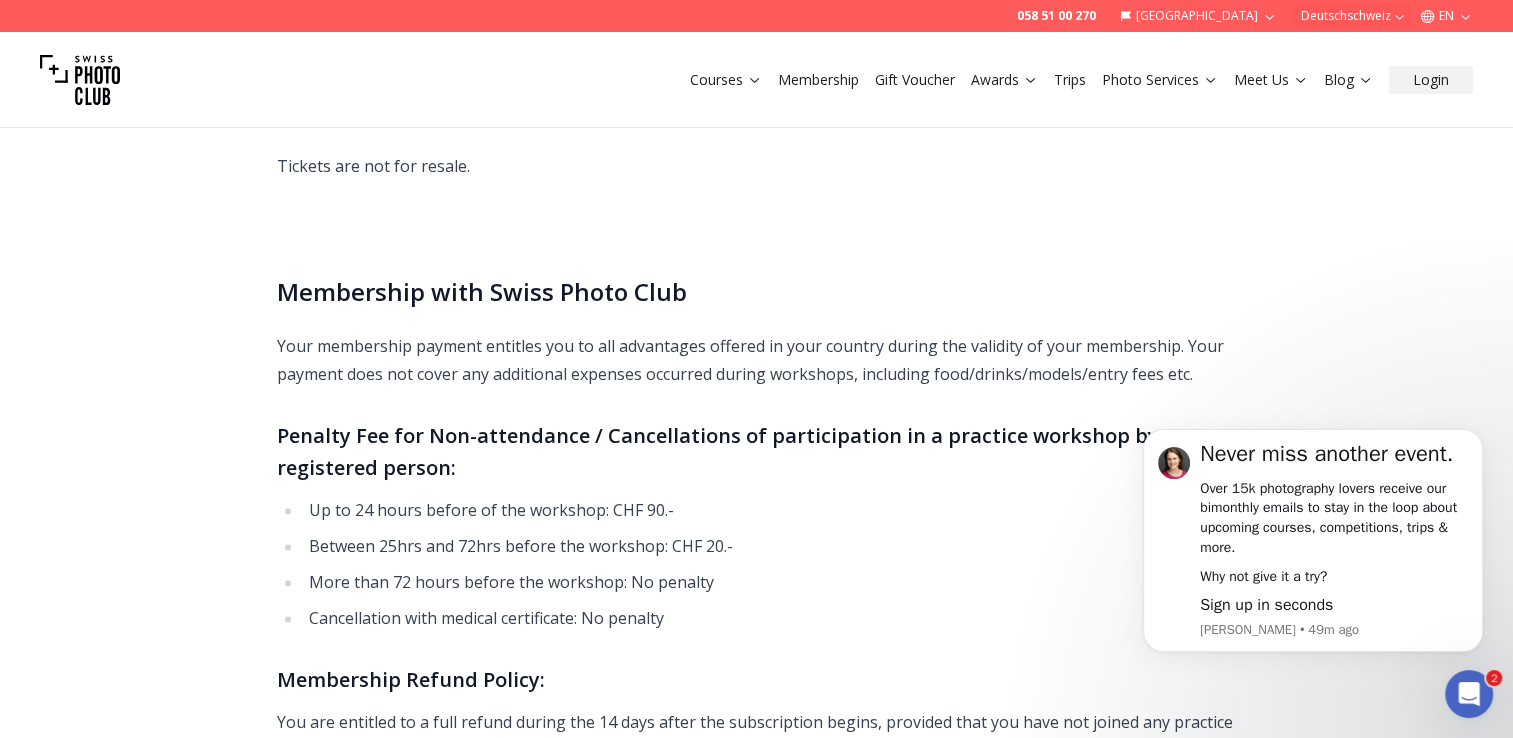 scroll, scrollTop: 10281, scrollLeft: 0, axis: vertical 